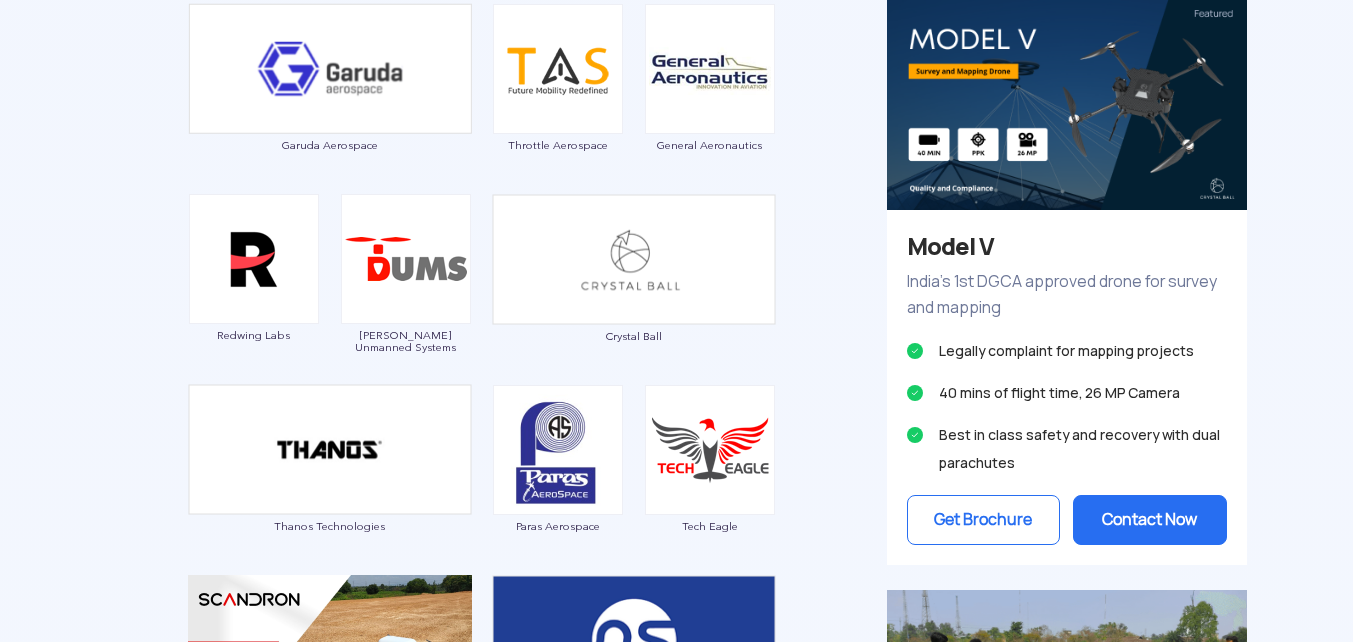 scroll, scrollTop: 1352, scrollLeft: 0, axis: vertical 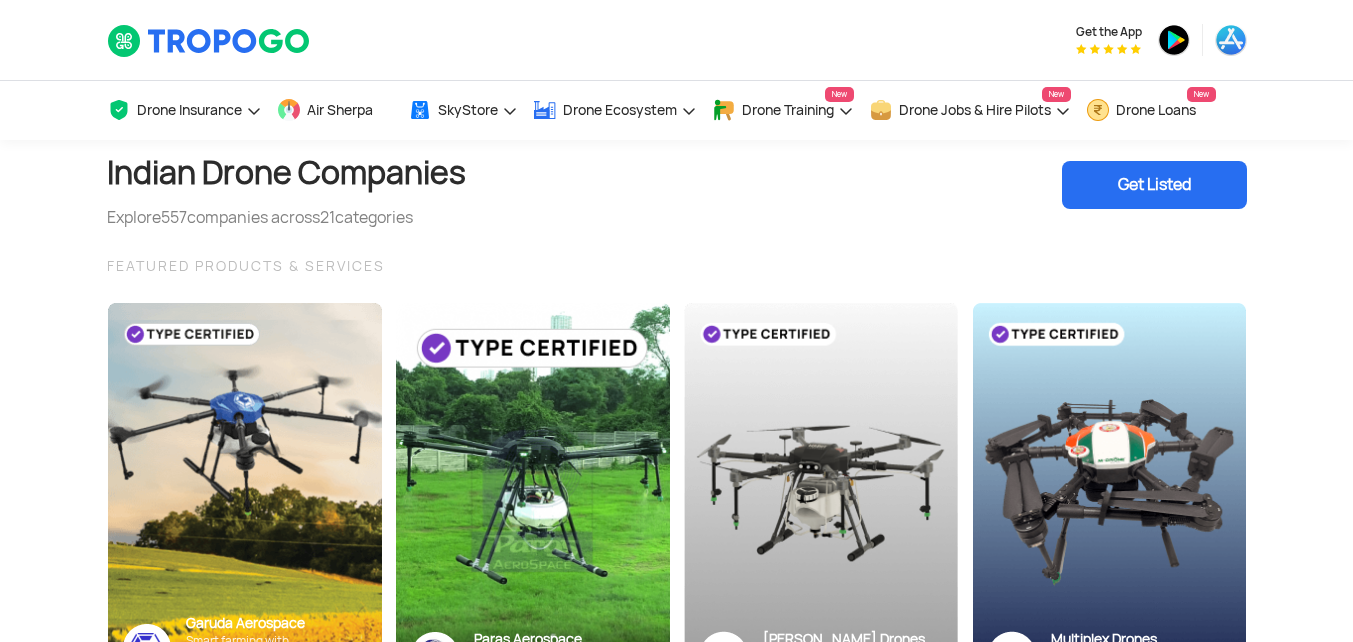 click on "Get Listed" at bounding box center [1154, 185] 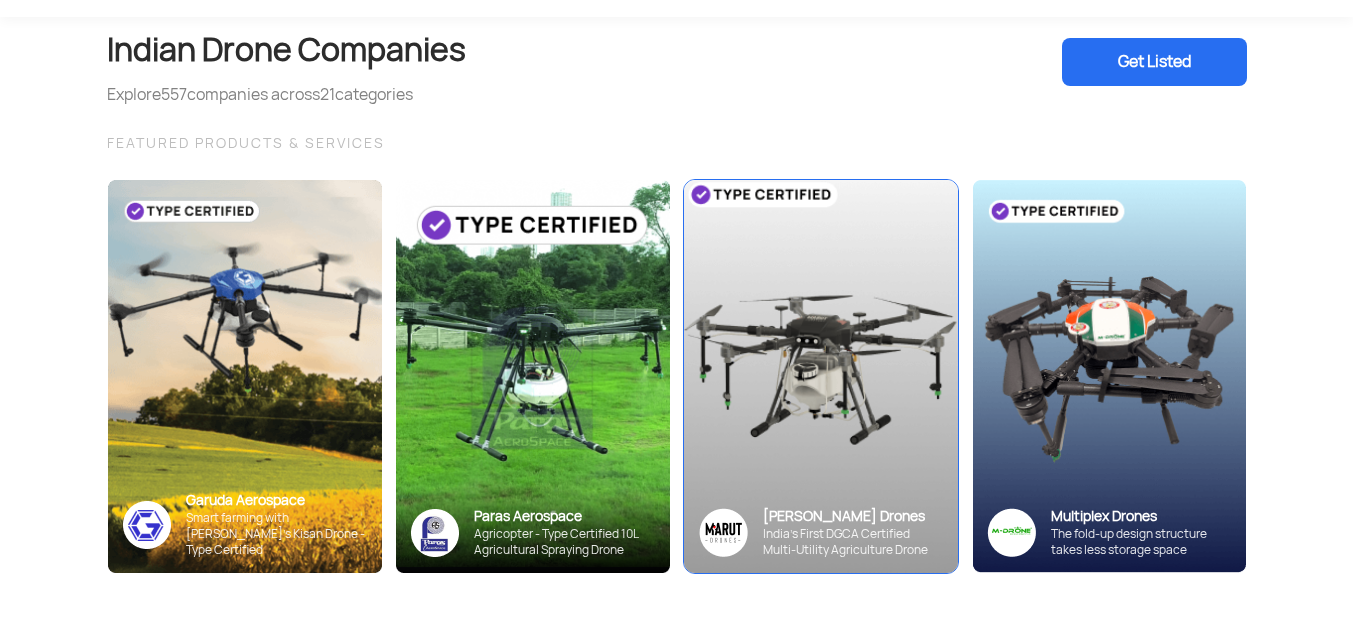 scroll, scrollTop: 400, scrollLeft: 0, axis: vertical 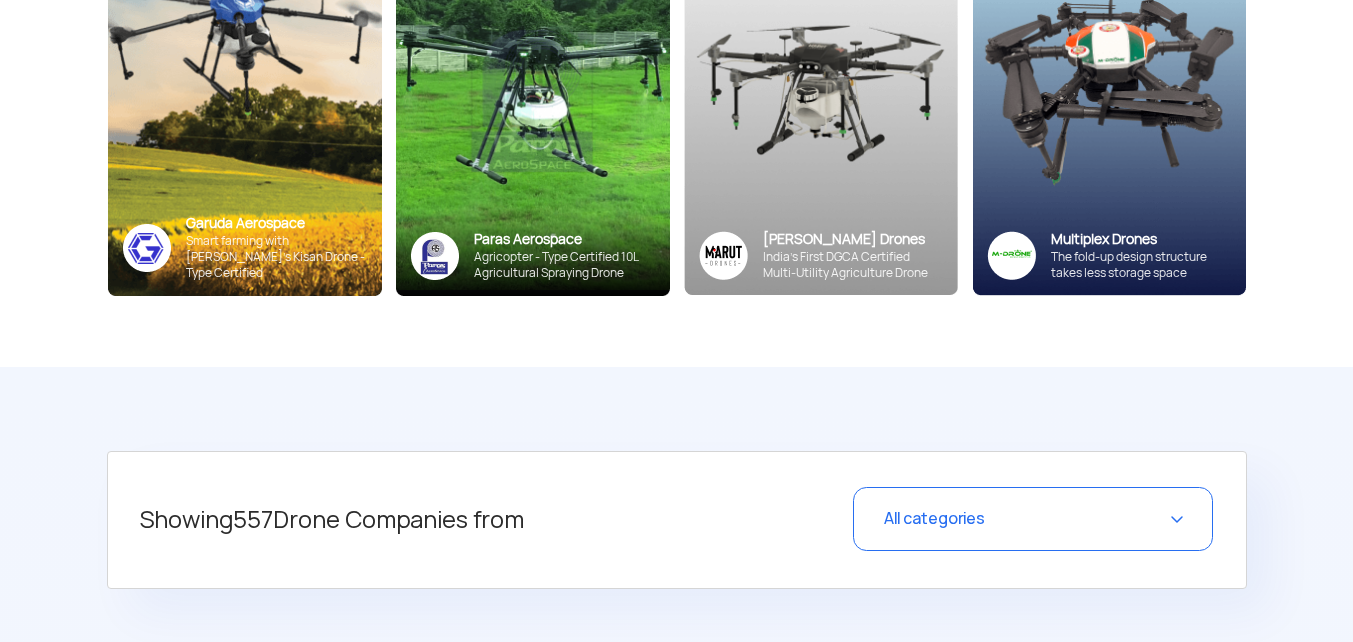 click on "All categories" at bounding box center [1033, 519] 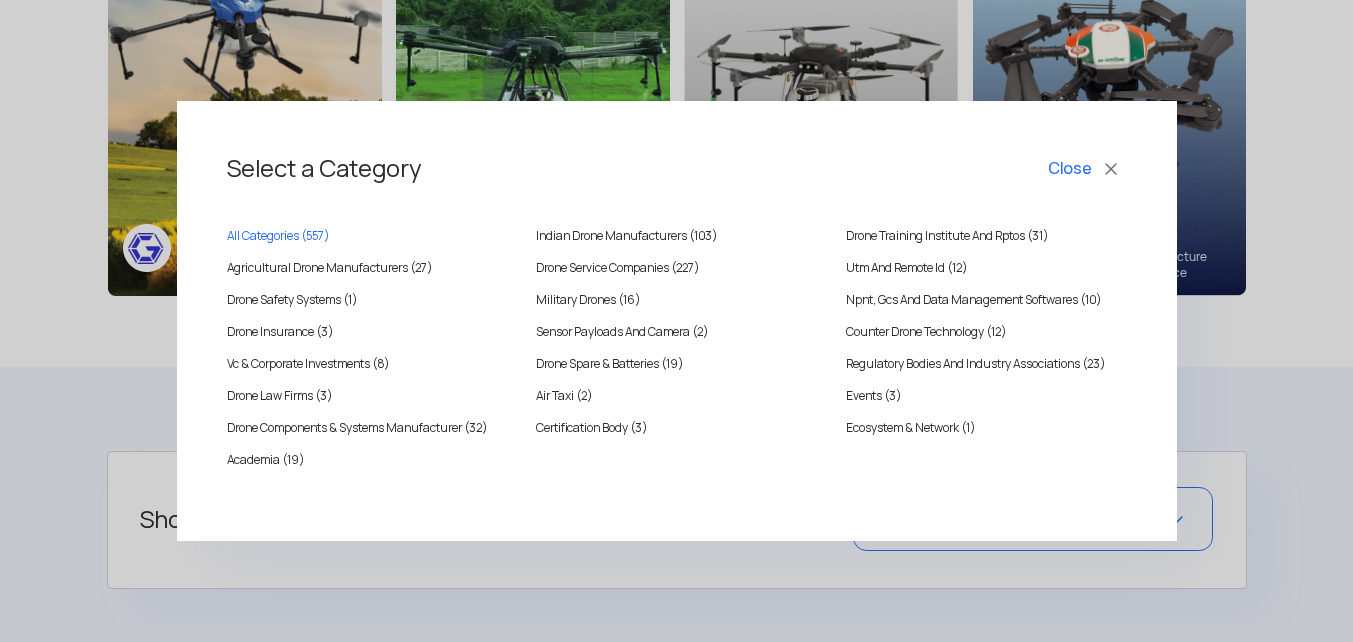 click on "Select a Category Close All Categories ( 557 ) Indian Drone Manufacturers (103) Drone Training Institute And Rptos (31) Agricultural Drone Manufacturers (27) Drone Service Companies (227) Utm And Remote Id (12) Drone Safety Systems (1) Military Drones (16) Npnt, Gcs And Data Management Softwares (10) Drone Insurance (3) Sensor Payloads And Camera (2) Counter Drone Technology (12) Vc & Corporate Investments (8) Drone Spare & Batteries (19) Regulatory Bodies And Industry Associations (23) Drone Law Firms (3) Air Taxi (2) Events (3) Drone Components & Systems Manufacturer (32) Certification Body (3) Ecosystem & Network (1) Academia (19)" at bounding box center (676, 321) 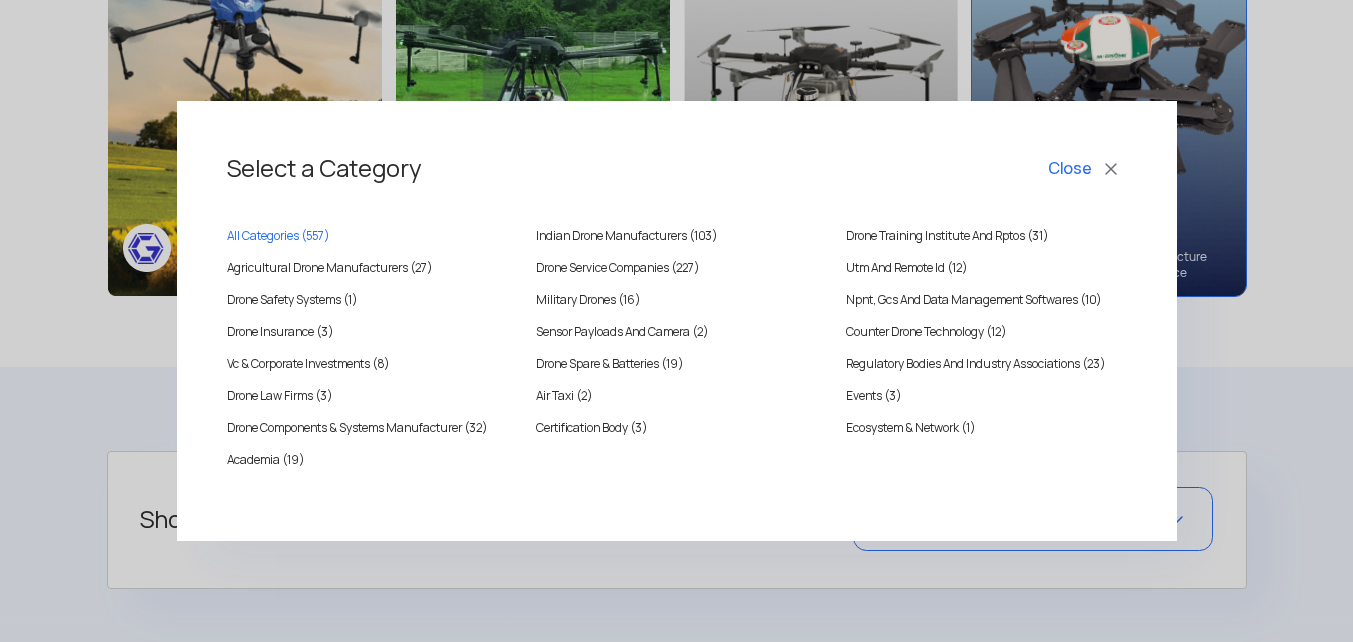 click on "Close" at bounding box center (1085, 169) 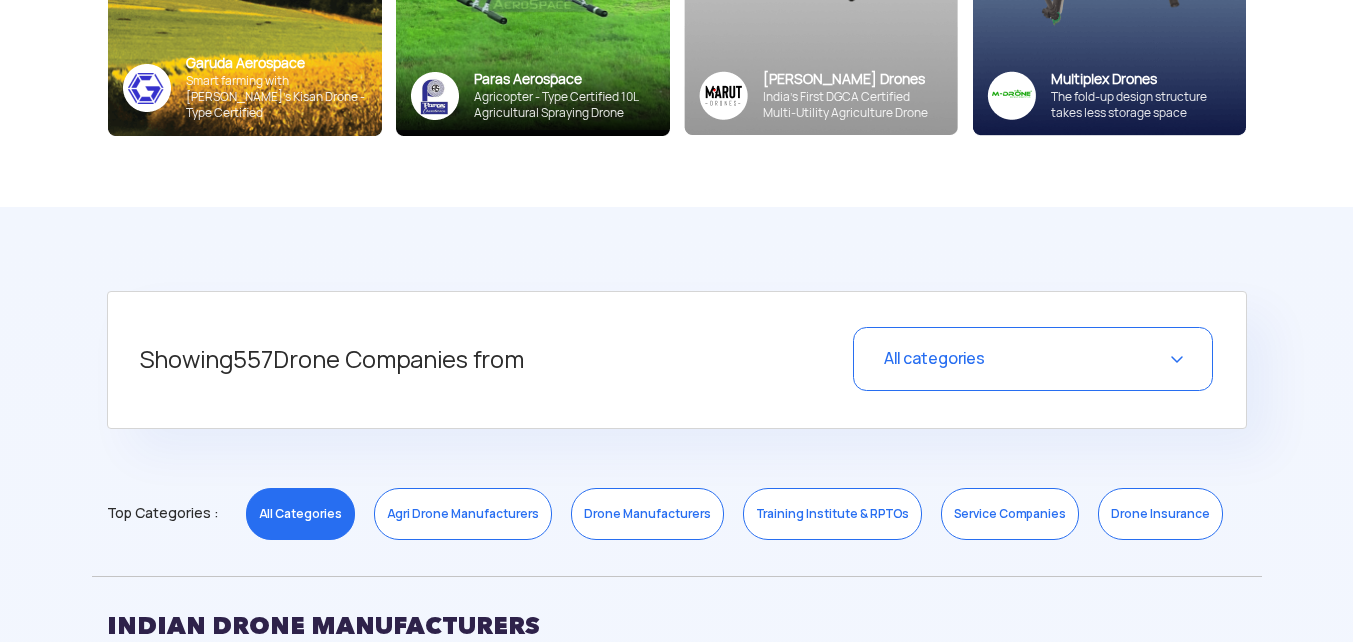 scroll, scrollTop: 700, scrollLeft: 0, axis: vertical 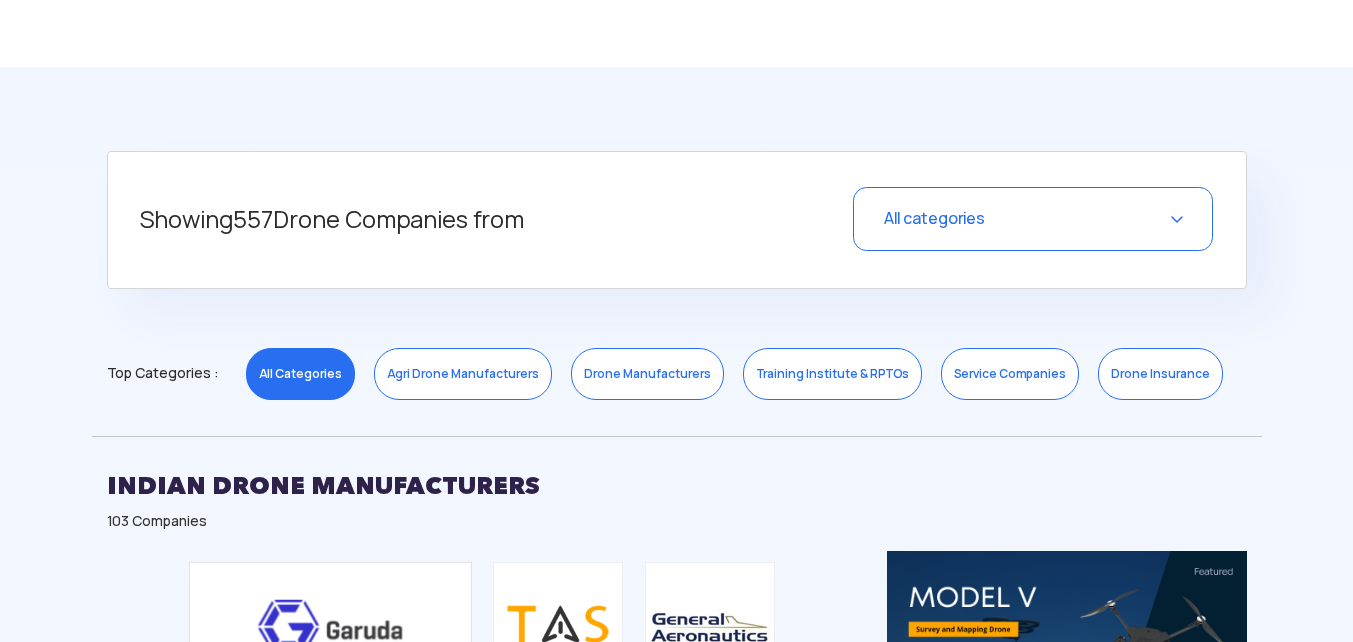 click on "Drone Manufacturers" at bounding box center [647, 374] 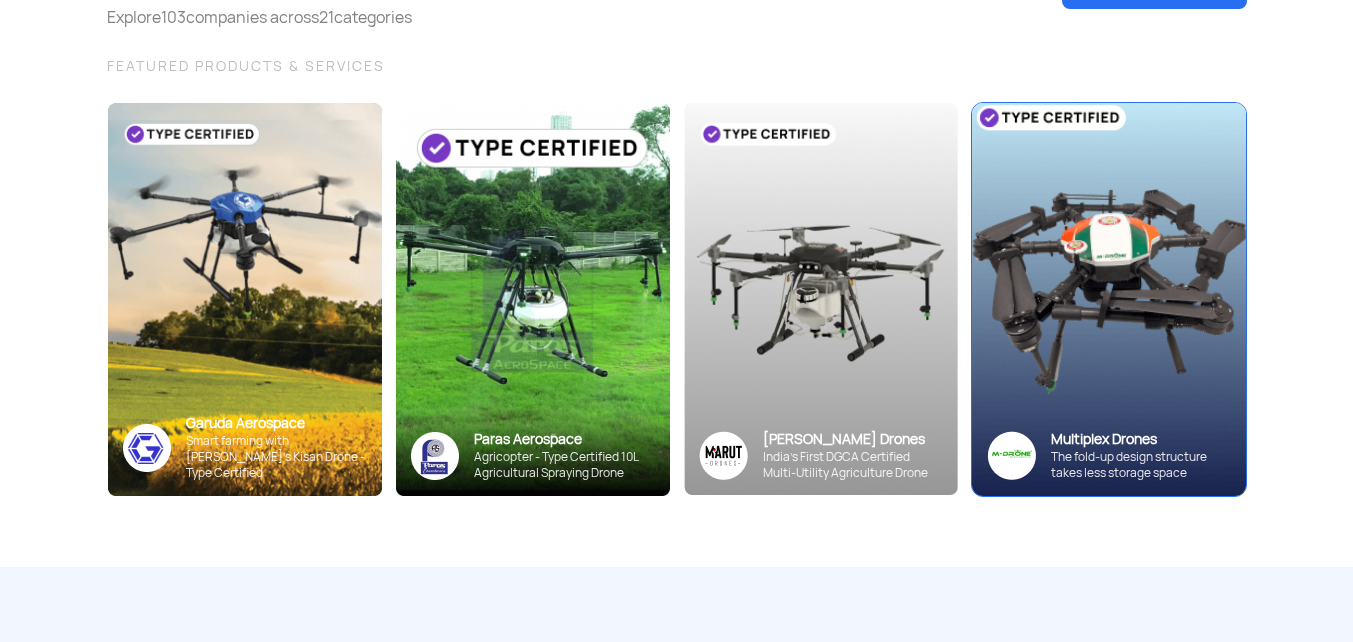 scroll, scrollTop: 0, scrollLeft: 0, axis: both 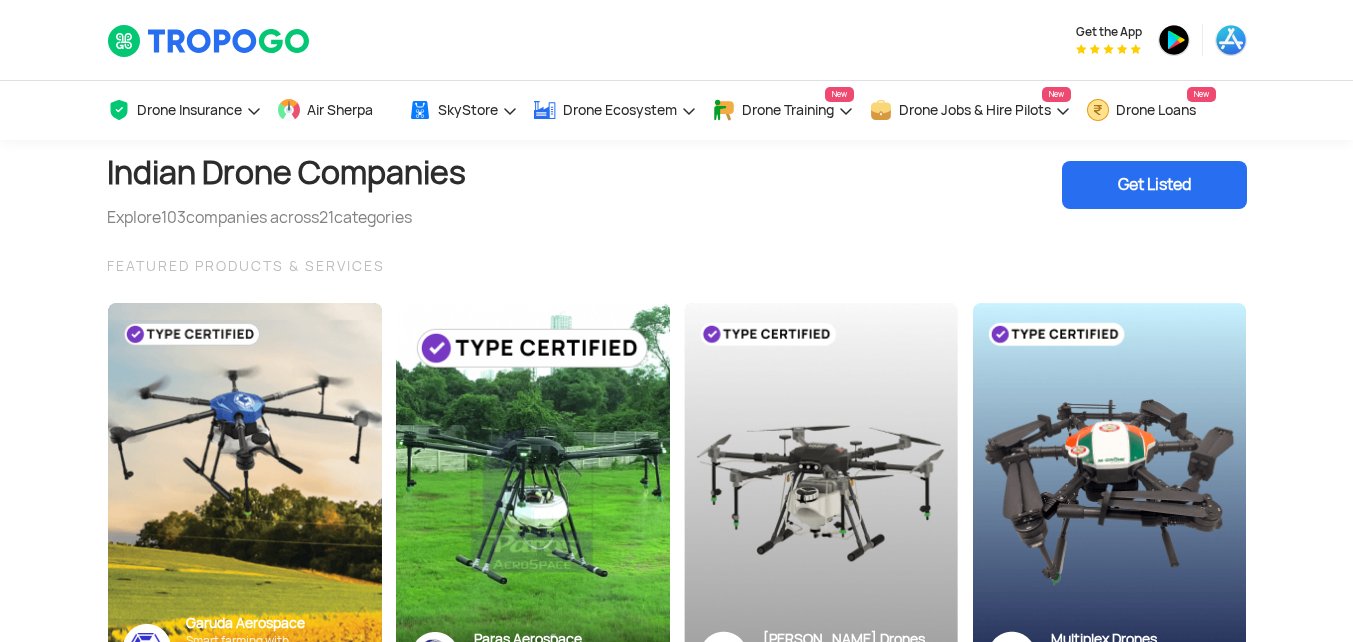 click on "Get Listed" at bounding box center (1154, 185) 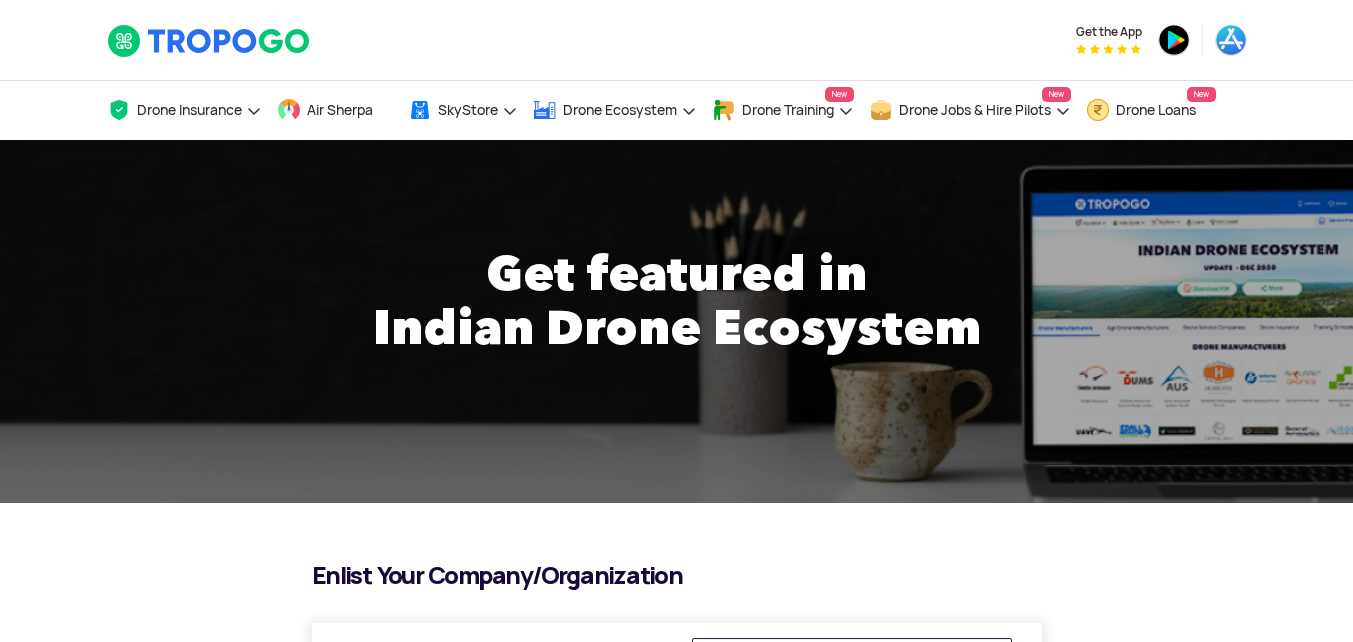 scroll, scrollTop: 0, scrollLeft: 0, axis: both 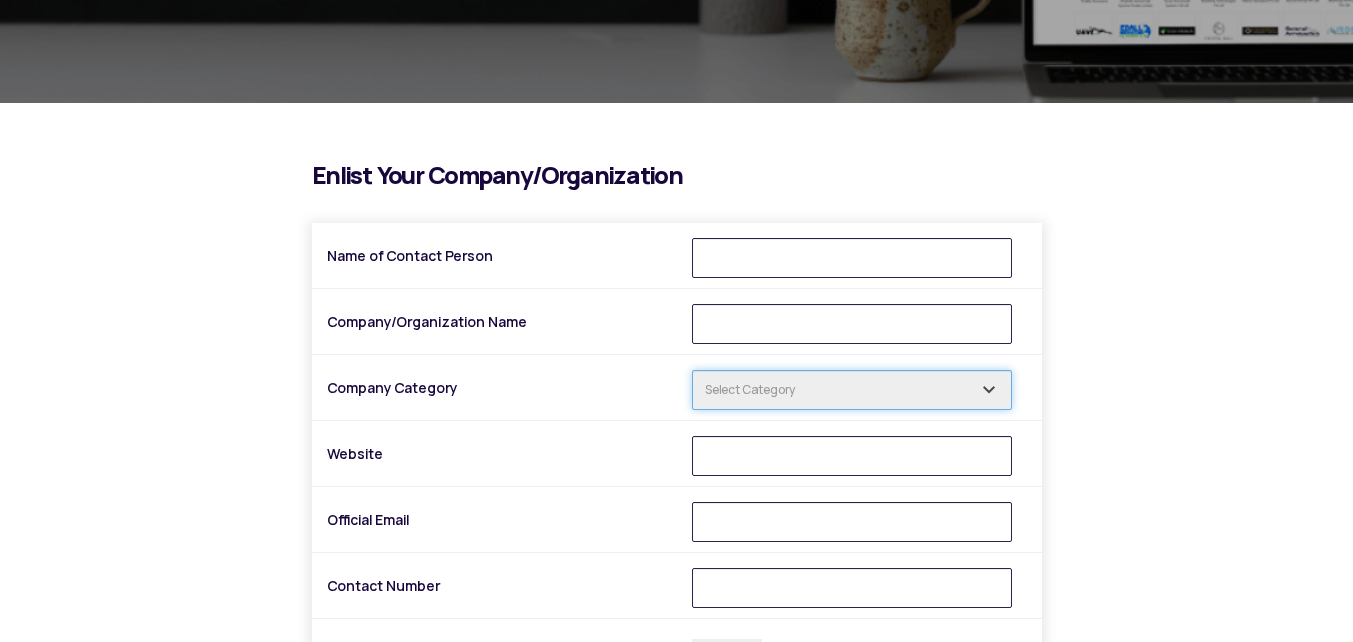 click at bounding box center (852, 390) 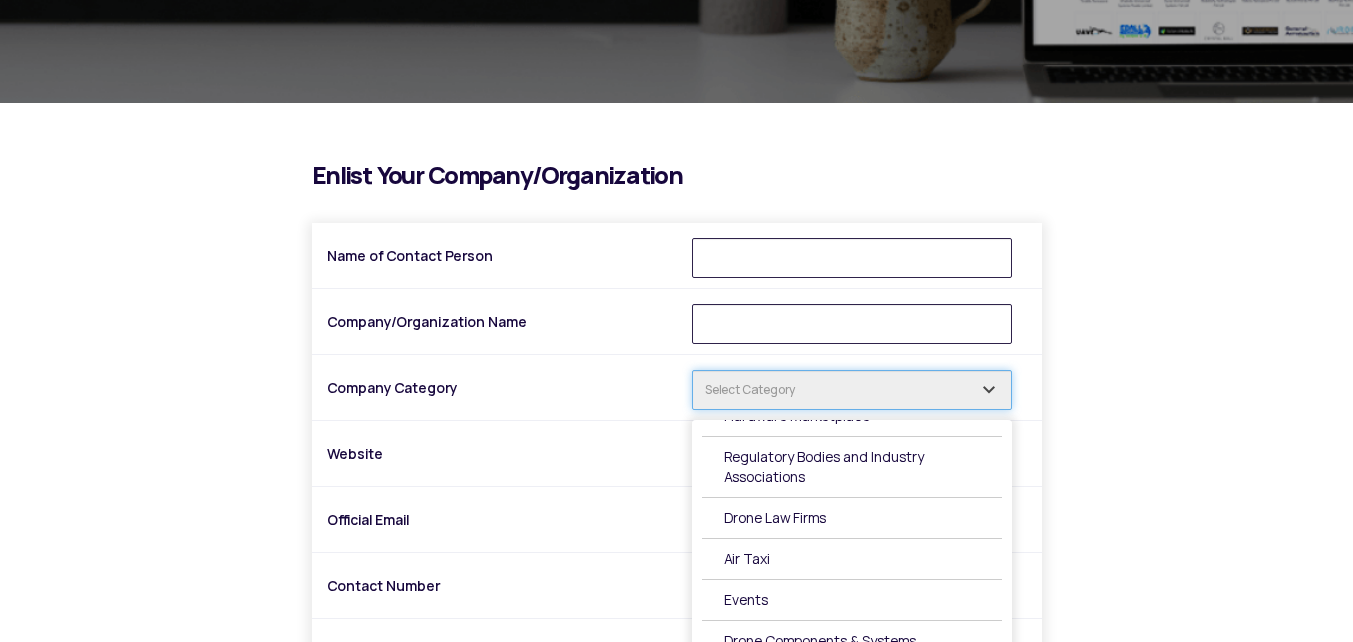 scroll, scrollTop: 701, scrollLeft: 0, axis: vertical 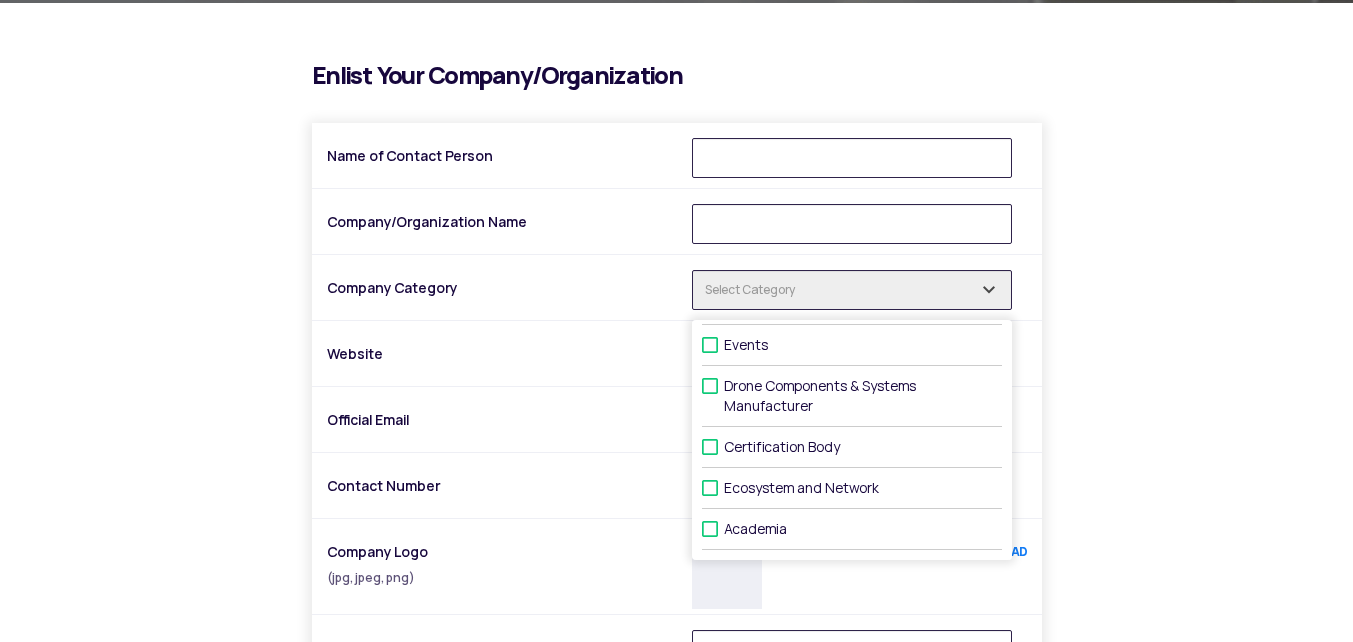 click on "i   Enlist Your Company/Organization Name of Contact Person Company/Organization Name Company Category Indian Drone Manufacturer Agri Drone Manufacturer Drone Service Companies Drone Training Institute and RPTOs UTM and Remote ID Drone safety systems Military Drones NPNT, GCS and Data Management Softwares Drone Insurance Sensor Payloads & camera Counter Drone Technology VC & Corporate Investments Hardware Marketplace Regulatory Bodies and Industry Associations Drone Law Firms Air Taxi Events Drone Components & Systems Manufacturer Certification Body Ecosystem and Network Academia Website Official Email Contact Number Company Logo (jpg, jpeg, png) UPLOAD  Country Afghanistan Åland Islands Albania Algeria American Samoa AndorrA Angola Anguilla Antarctica Antigua and Barbuda Argentina Armenia Aruba Australia Austria Azerbaijan Bahamas Bahrain Bangladesh Barbados Belarus Belgium Belize Benin Bermuda Bhutan Bolivia Bosnia and Herzegovina Botswana Bouvet Island Brazil British Indian Ocean Territory Bulgaria Canada" at bounding box center (677, 512) 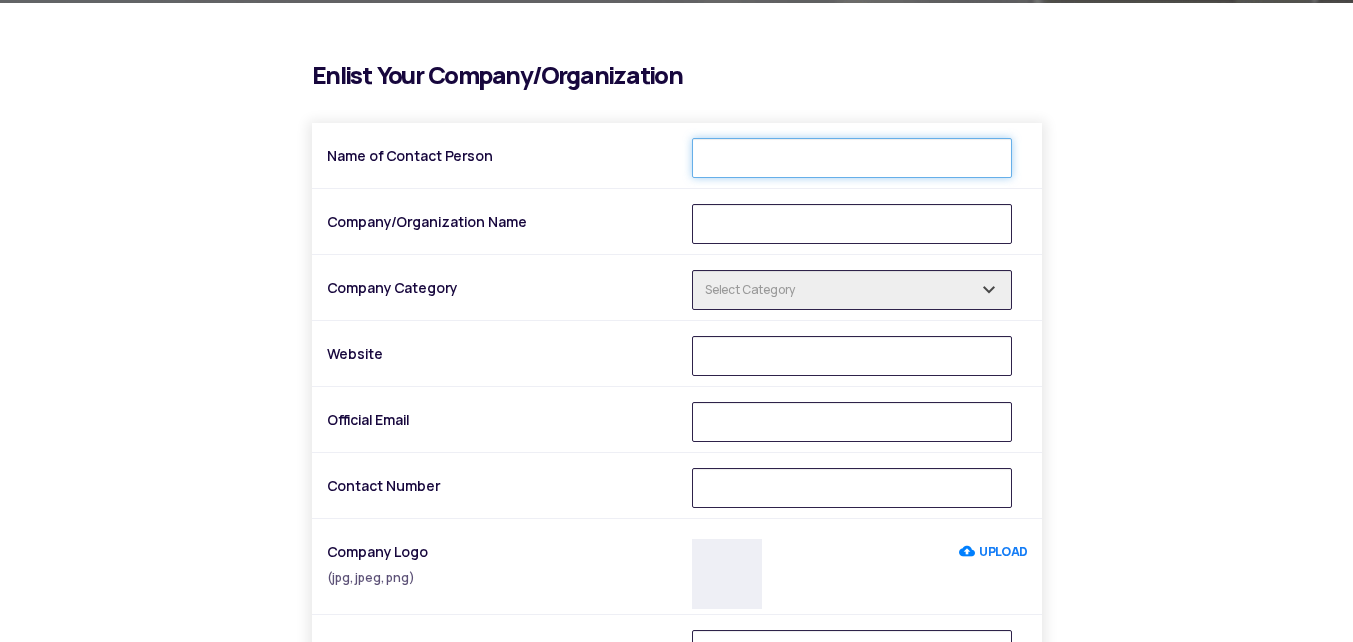 click on "Name of Contact Person" at bounding box center (852, 158) 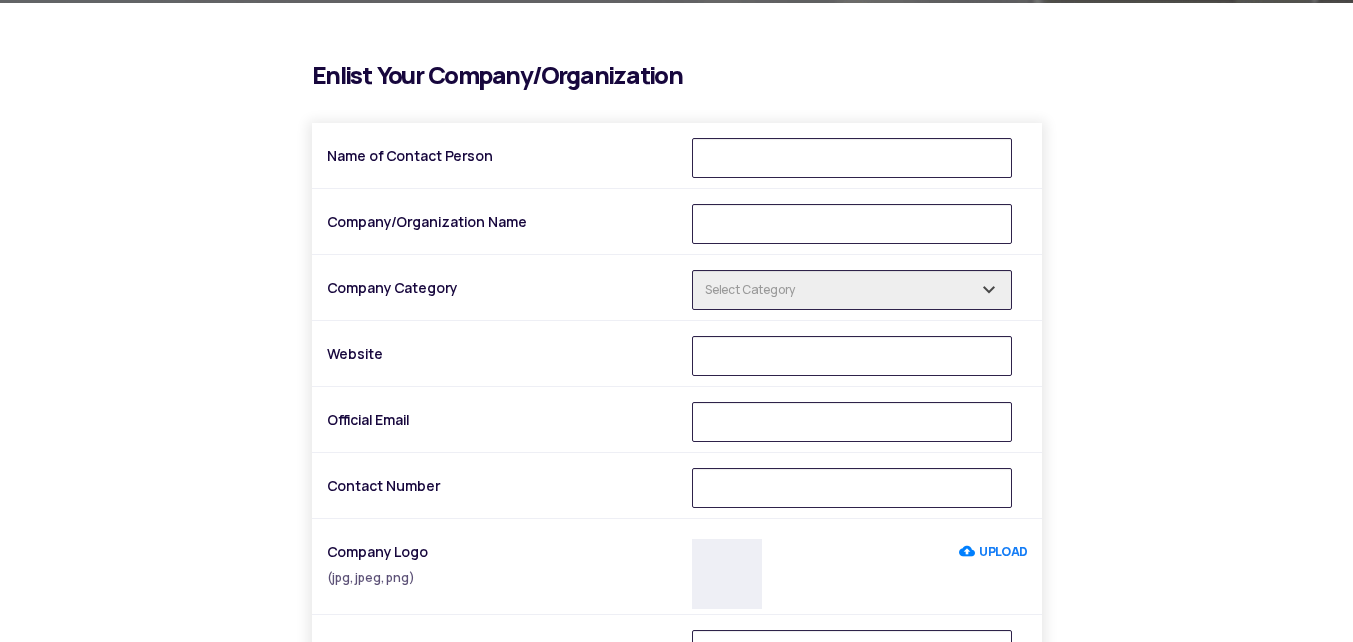 click on "i   Enlist Your Company/Organization Name of Contact Person Company/Organization Name Company Category Indian Drone Manufacturer Agri Drone Manufacturer Drone Service Companies Drone Training Institute and RPTOs UTM and Remote ID Drone safety systems Military Drones NPNT, GCS and Data Management Softwares Drone Insurance Sensor Payloads & camera Counter Drone Technology VC & Corporate Investments Hardware Marketplace Regulatory Bodies and Industry Associations Drone Law Firms Air Taxi Events Drone Components & Systems Manufacturer Certification Body Ecosystem and Network Academia Website Official Email Contact Number Company Logo (jpg, jpeg, png) UPLOAD  Country Afghanistan Åland Islands Albania Algeria American Samoa AndorrA Angola Anguilla Antarctica Antigua and Barbuda Argentina Armenia Aruba Australia Austria Azerbaijan Bahamas Bahrain Bangladesh Barbados Belarus Belgium Belize Benin Bermuda Bhutan Bolivia Bosnia and Herzegovina Botswana Bouvet Island Brazil British Indian Ocean Territory Bulgaria Canada" at bounding box center (677, 512) 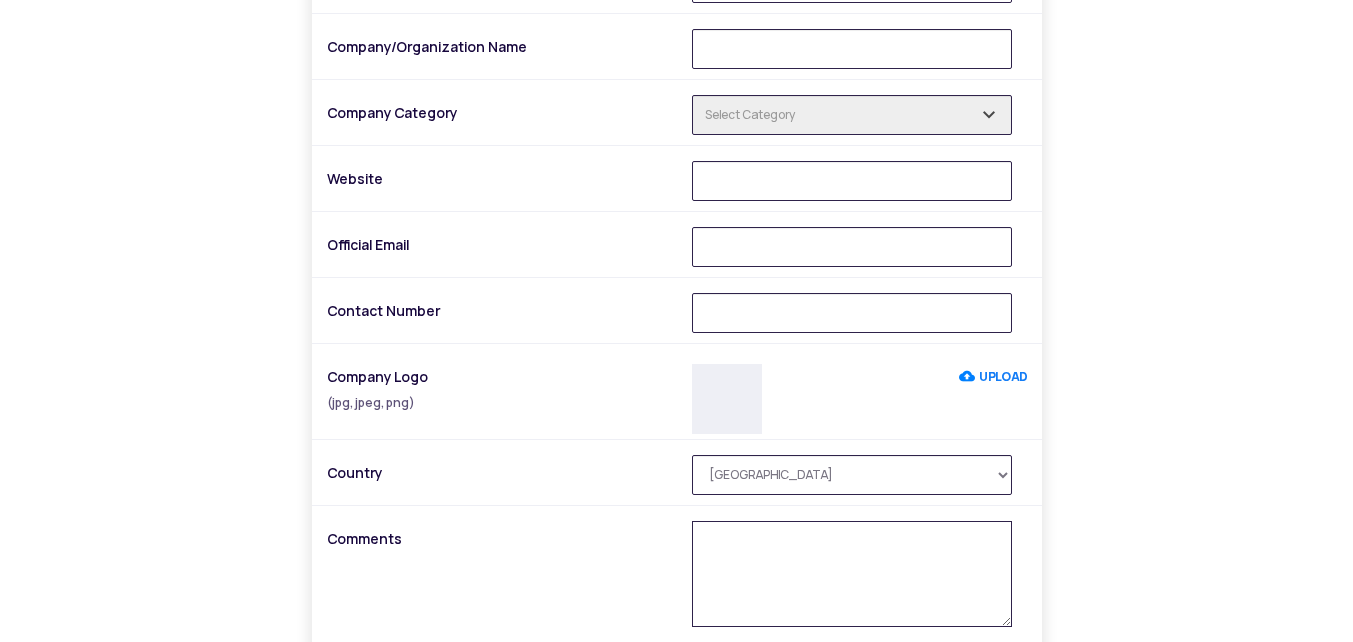 scroll, scrollTop: 500, scrollLeft: 0, axis: vertical 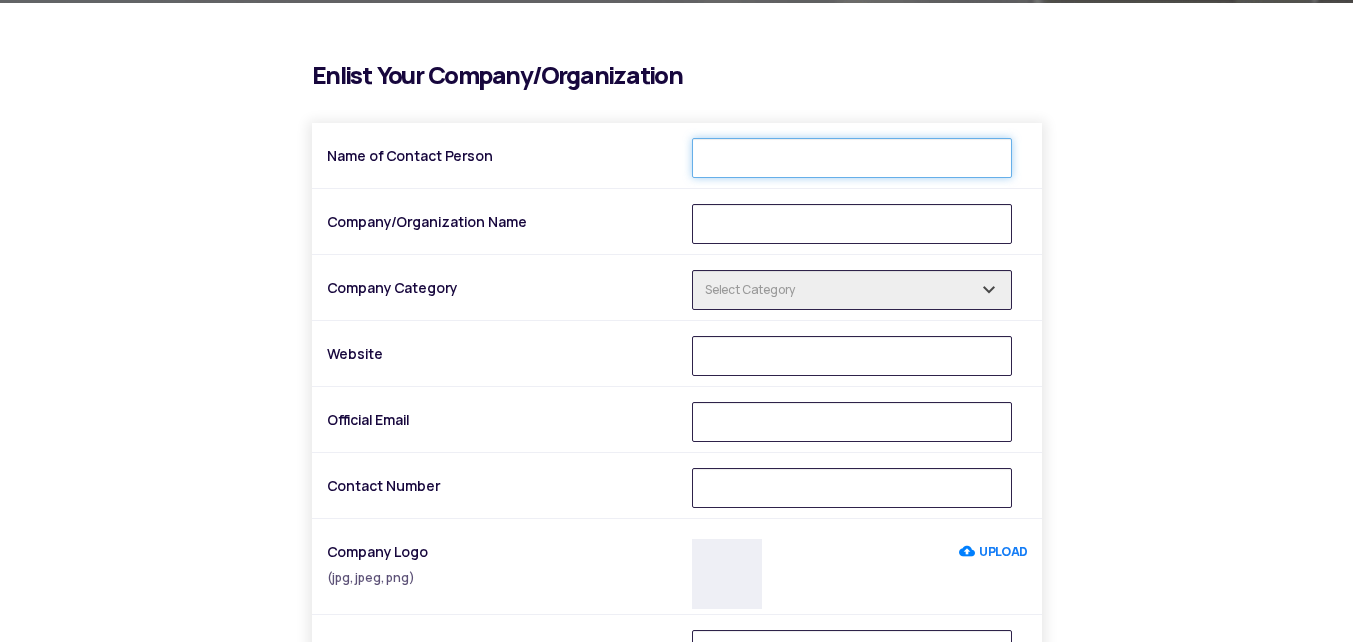 click on "Name of Contact Person" at bounding box center [852, 158] 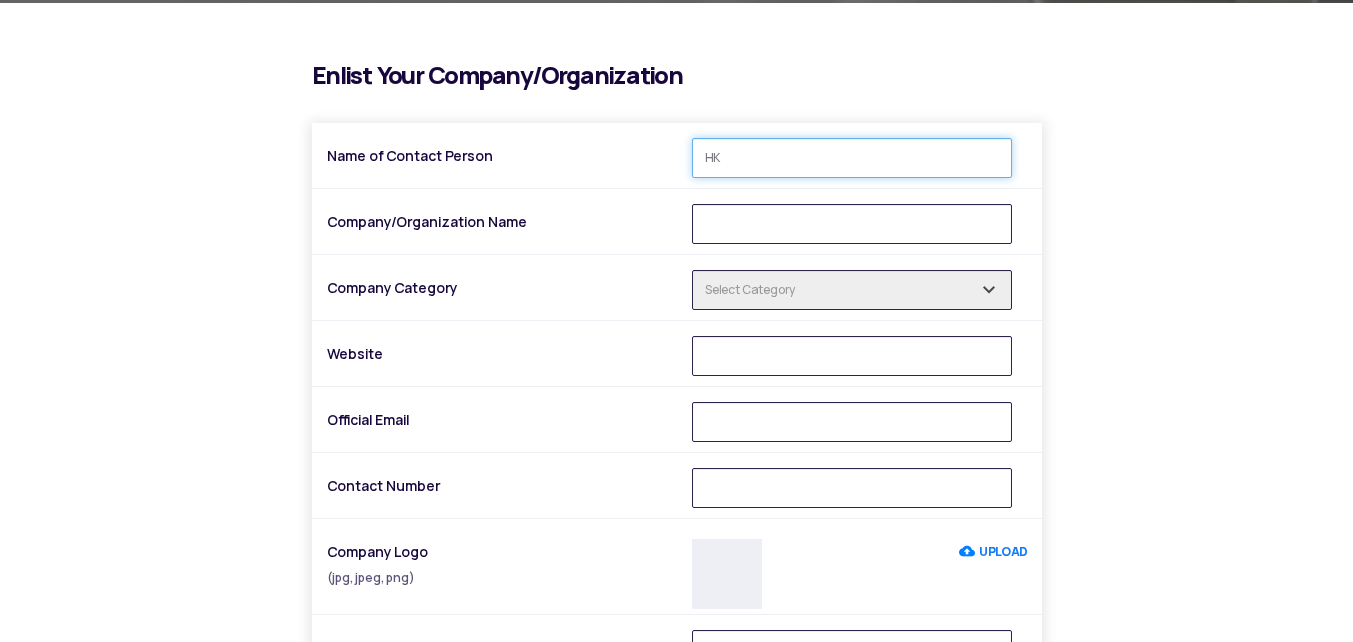 type on "HK" 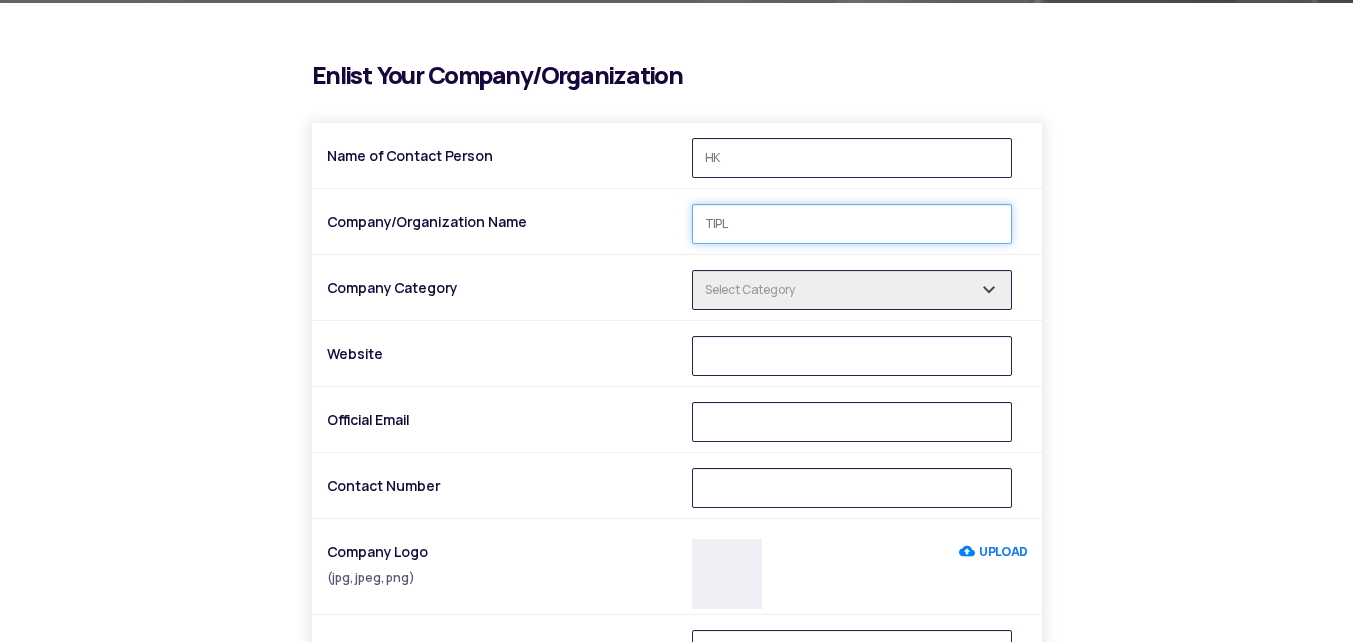 type on "TIPL" 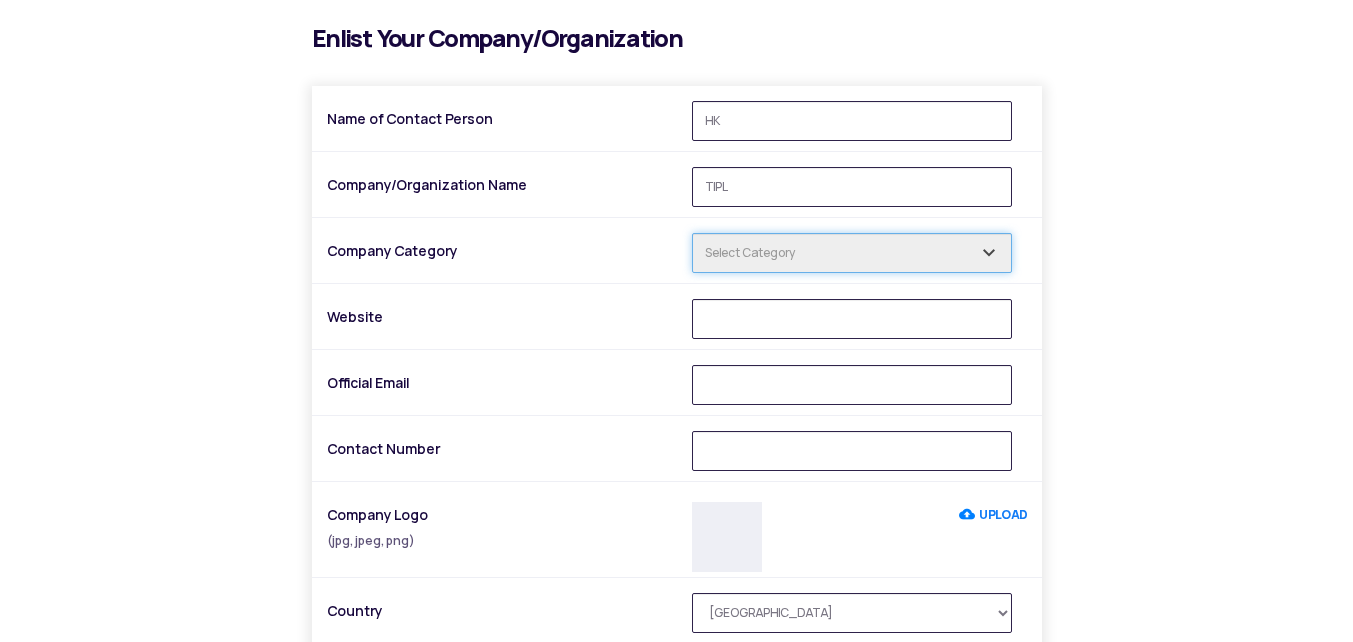 scroll, scrollTop: 540, scrollLeft: 0, axis: vertical 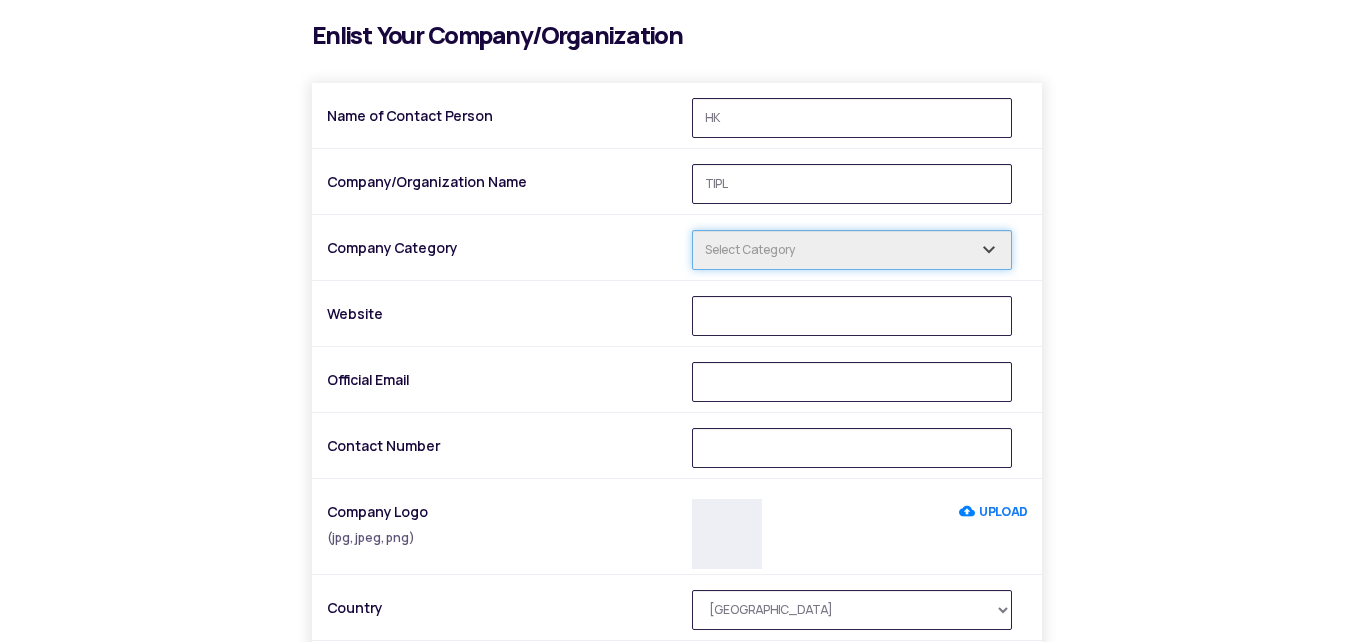 click at bounding box center [852, 250] 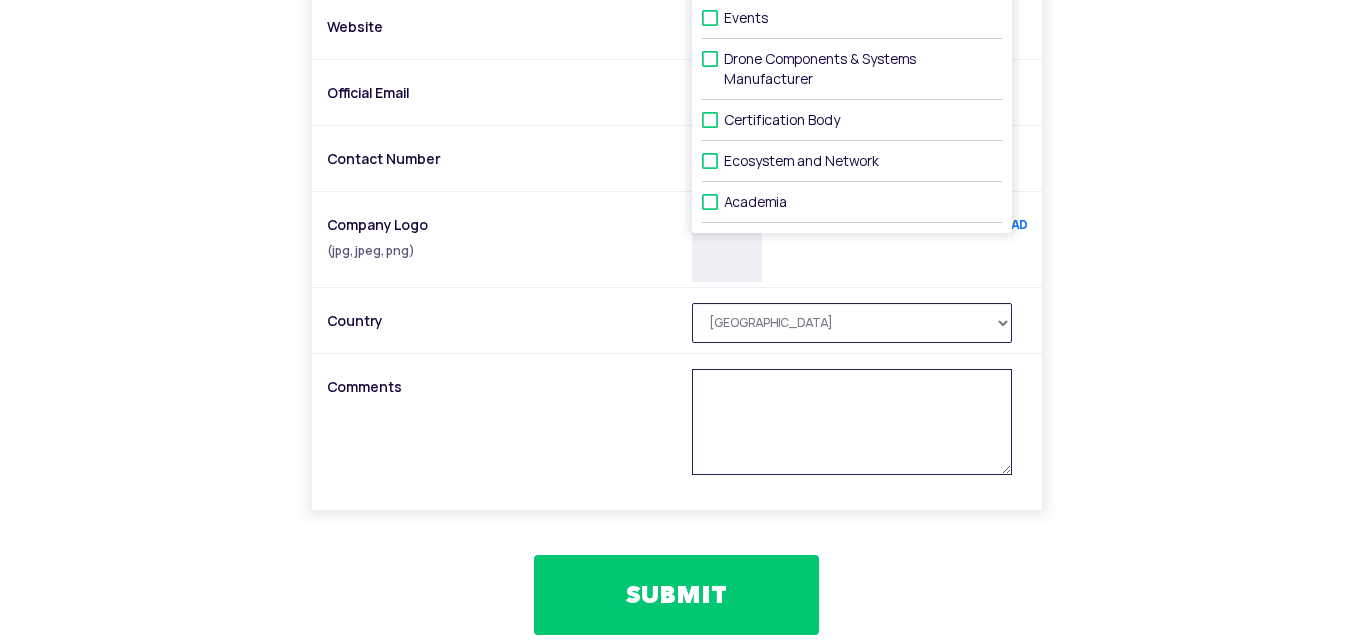 scroll, scrollTop: 840, scrollLeft: 0, axis: vertical 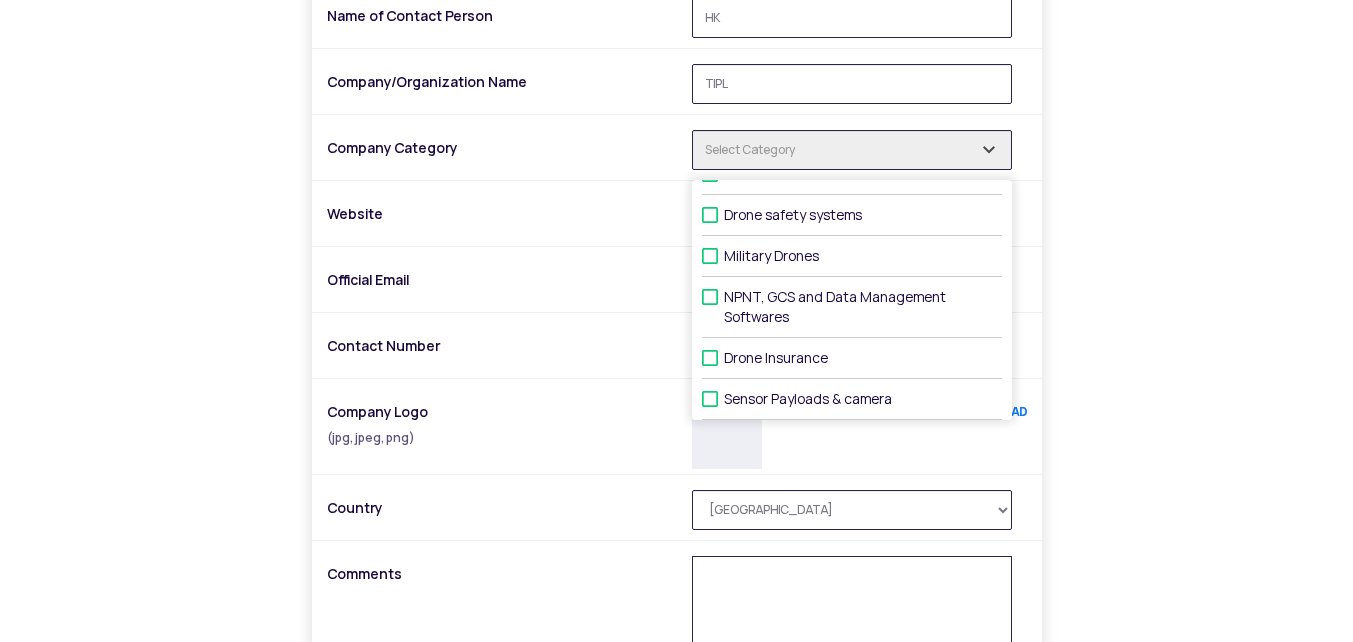 click on "NPNT, GCS and Data Management Softwares" at bounding box center (852, 307) 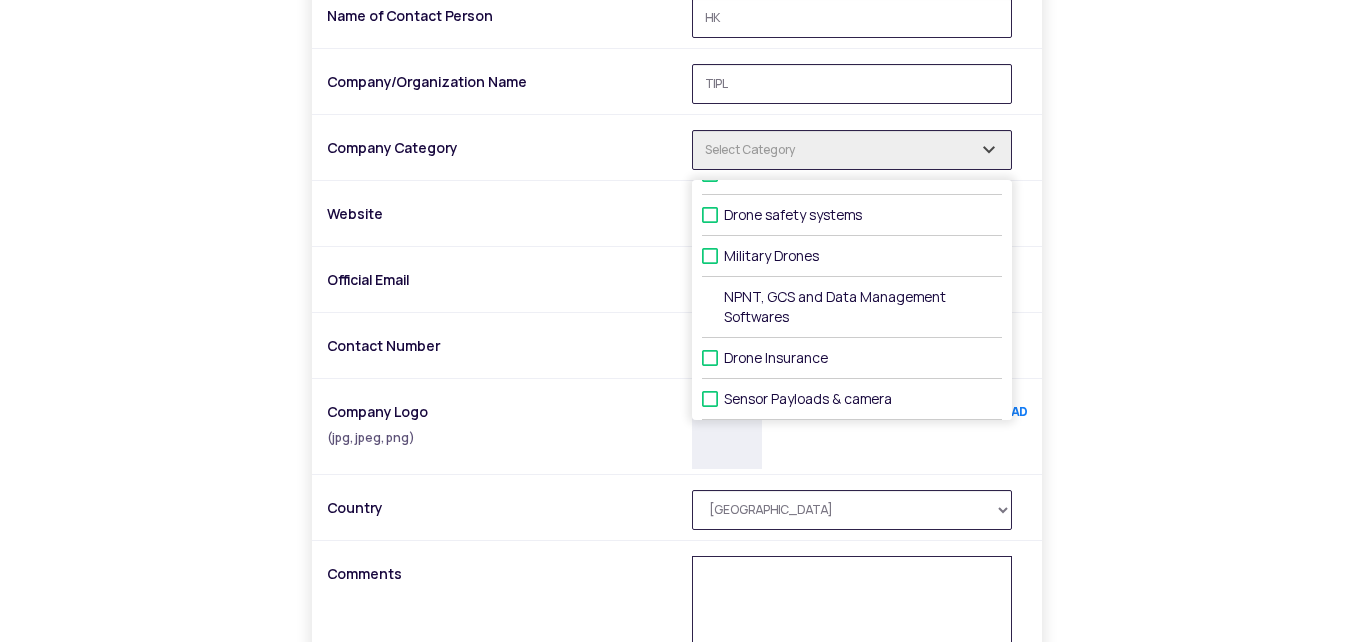 type on "1 selected" 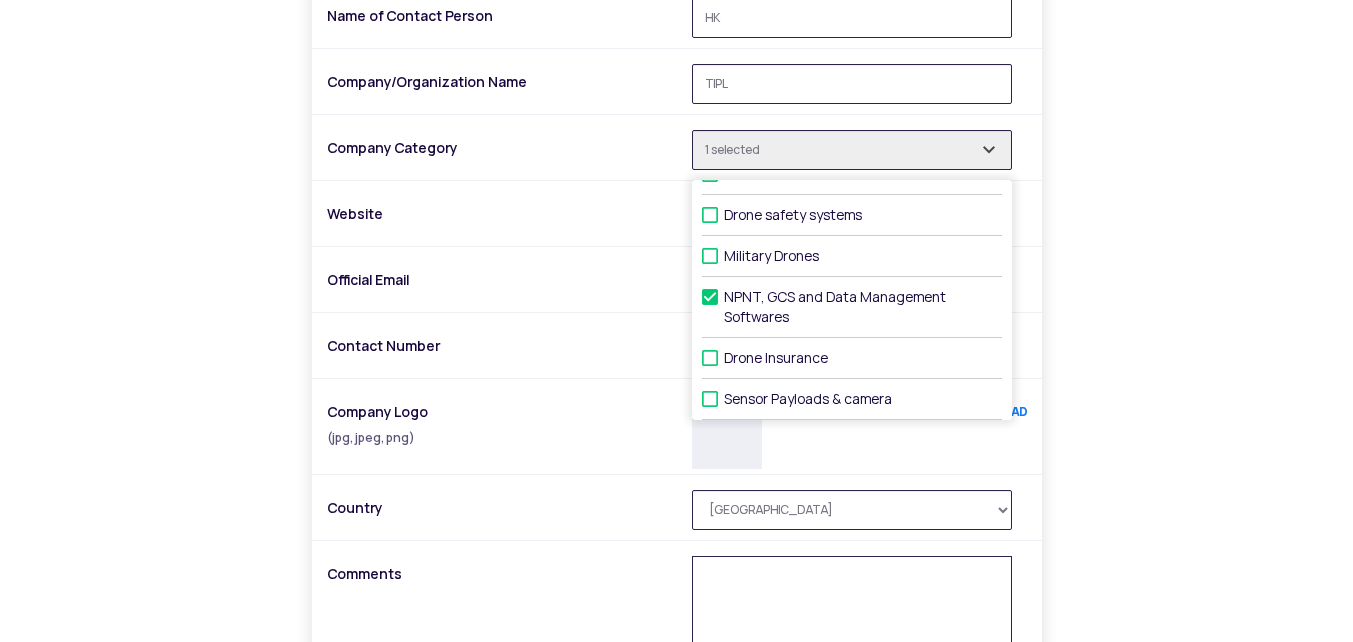 click on "NPNT, GCS and Data Management Softwares" at bounding box center (852, 307) 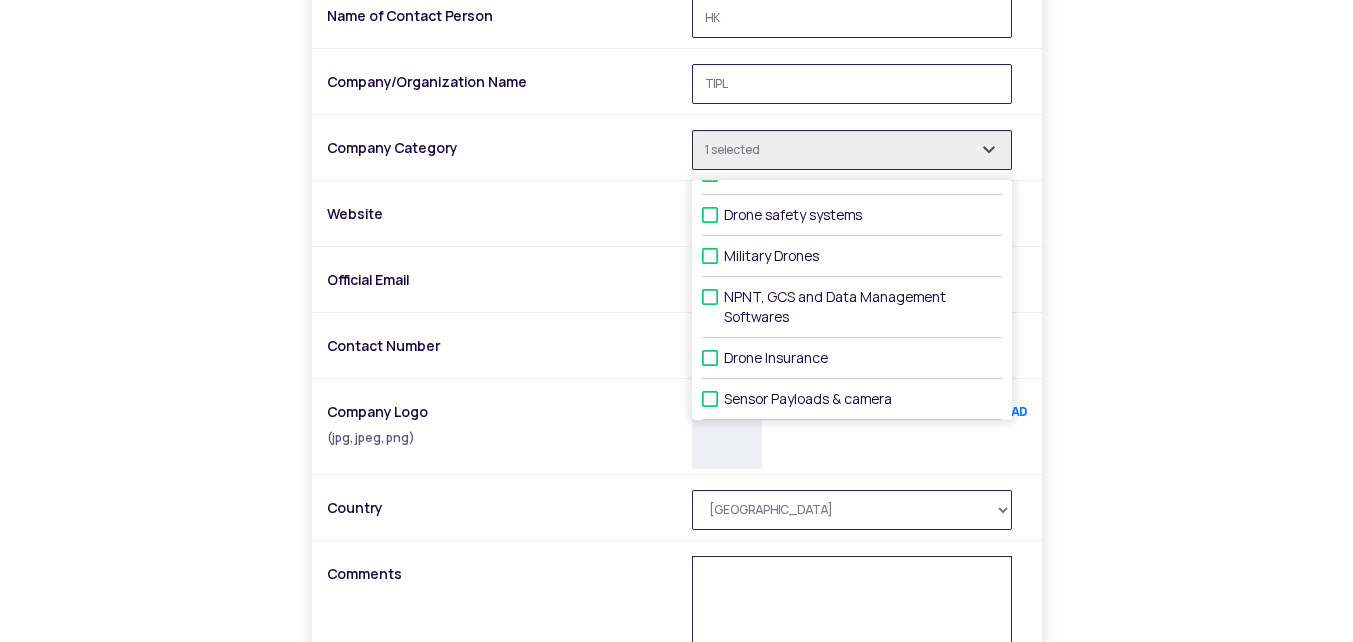 type 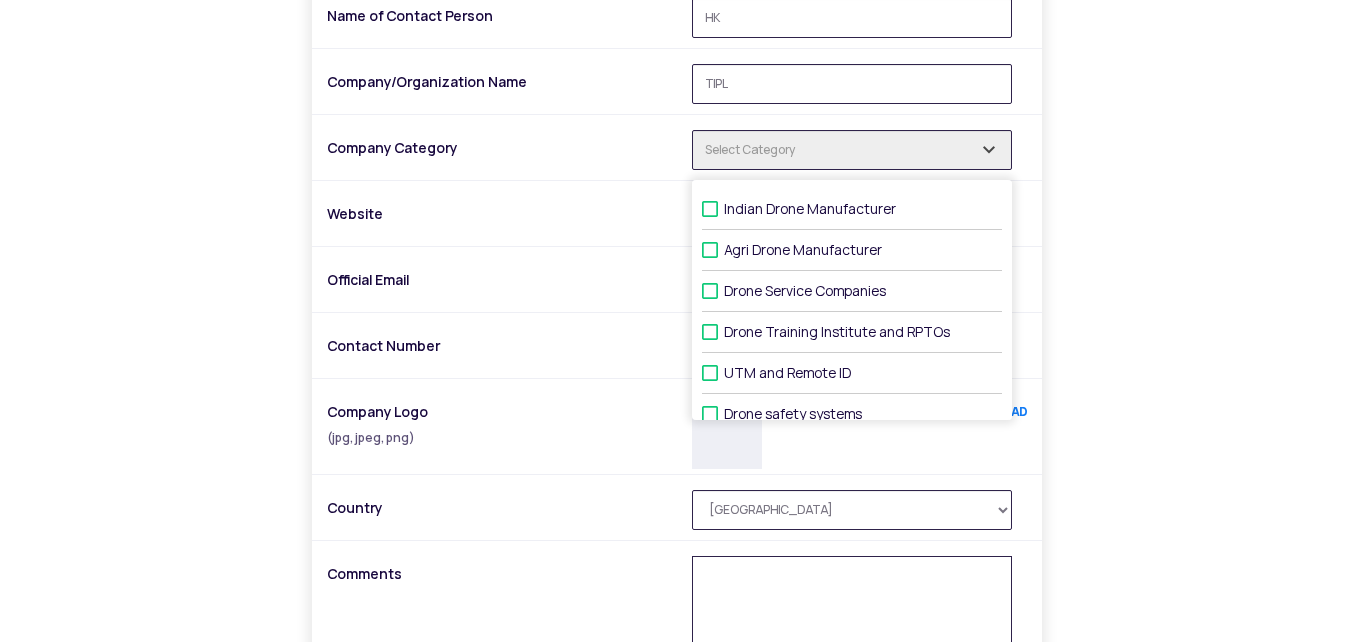 scroll, scrollTop: 0, scrollLeft: 0, axis: both 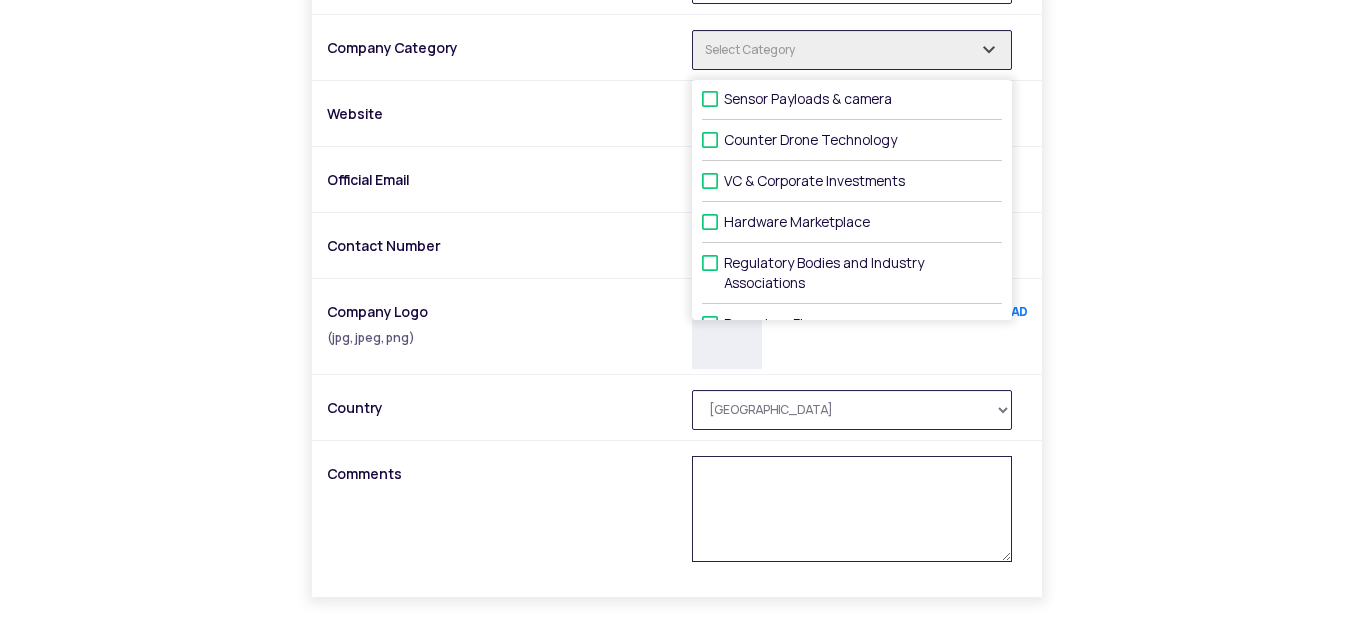 click at bounding box center (710, 251) 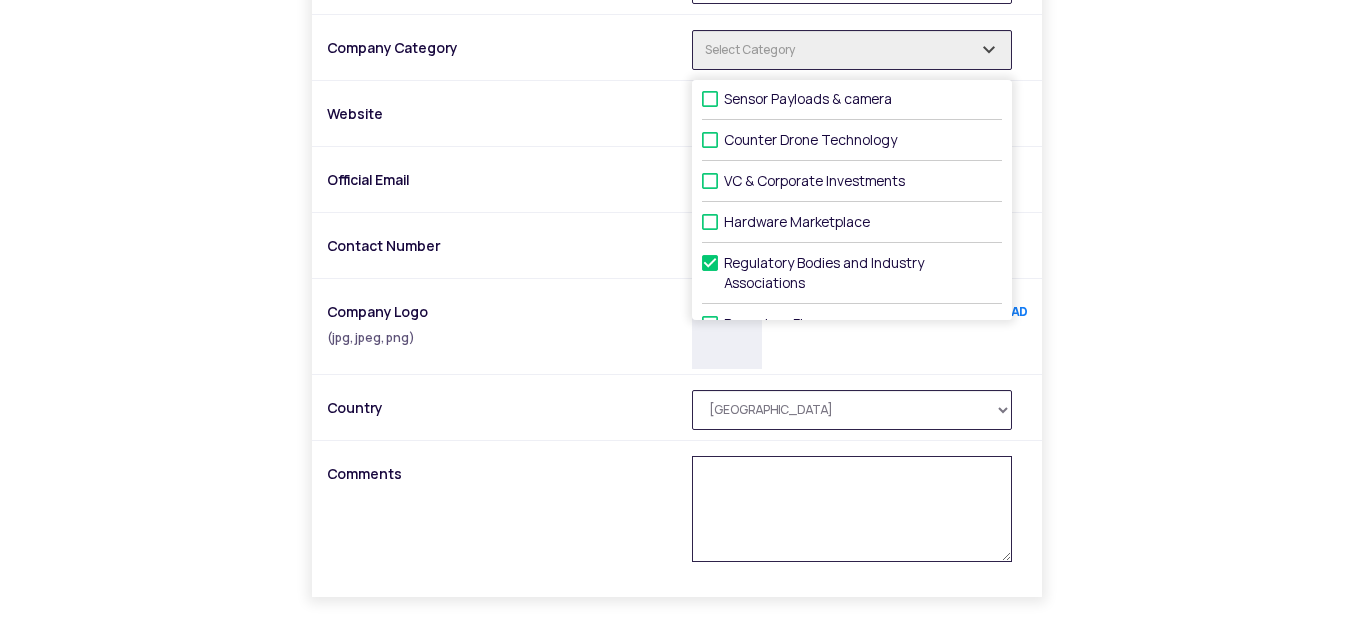 type on "1 selected" 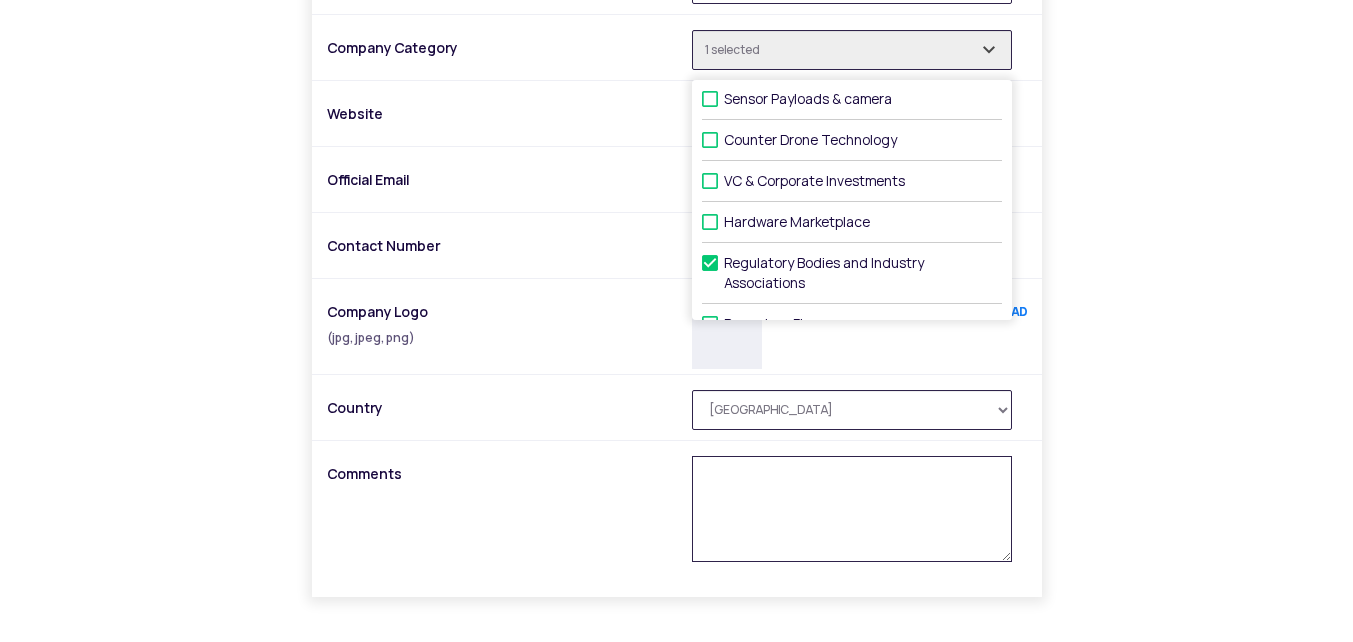 click at bounding box center (710, 251) 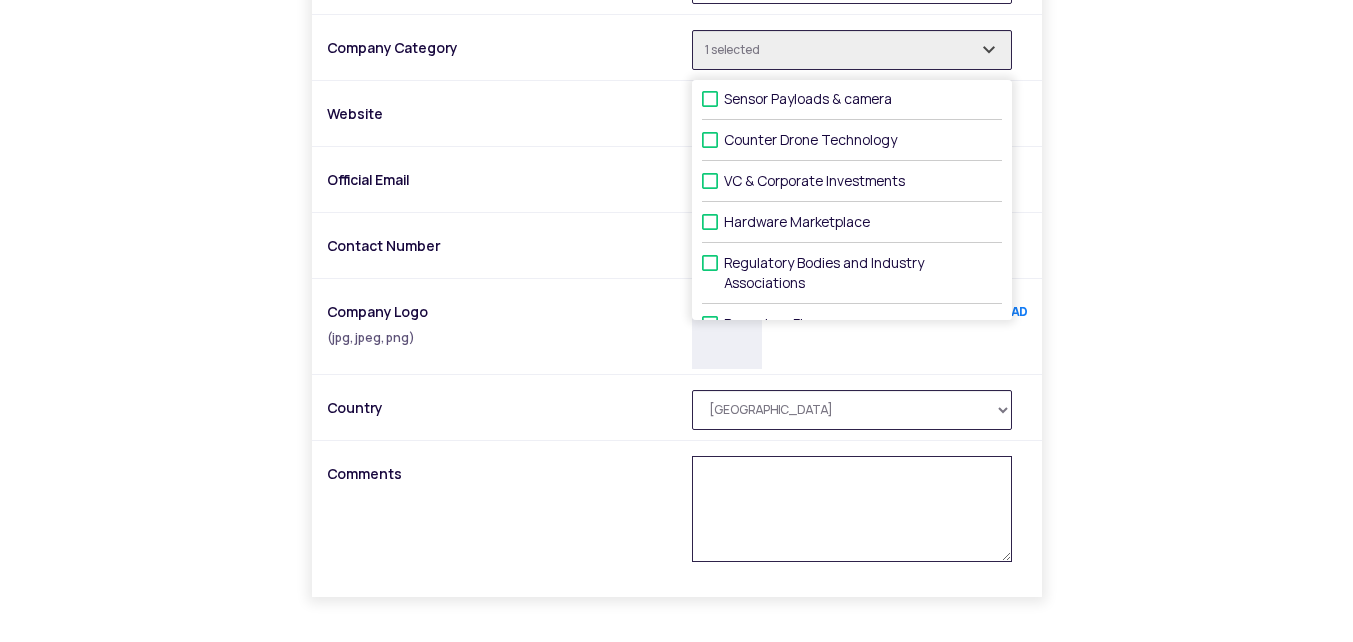 type 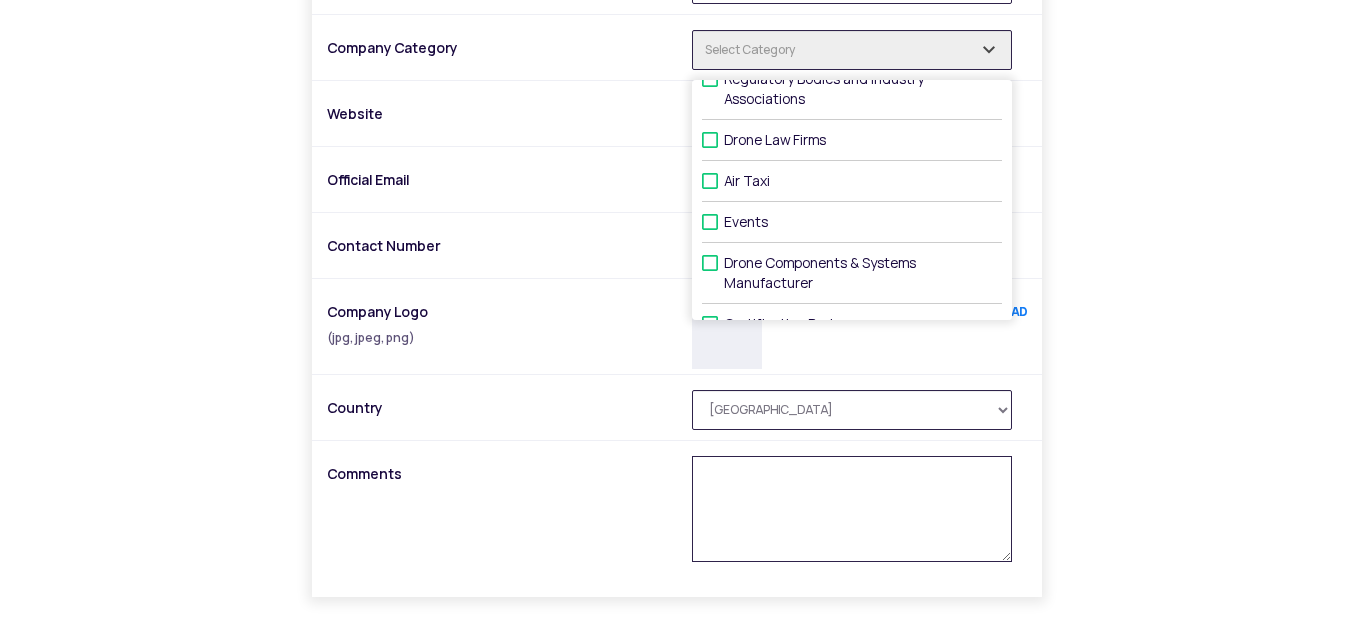 scroll, scrollTop: 600, scrollLeft: 0, axis: vertical 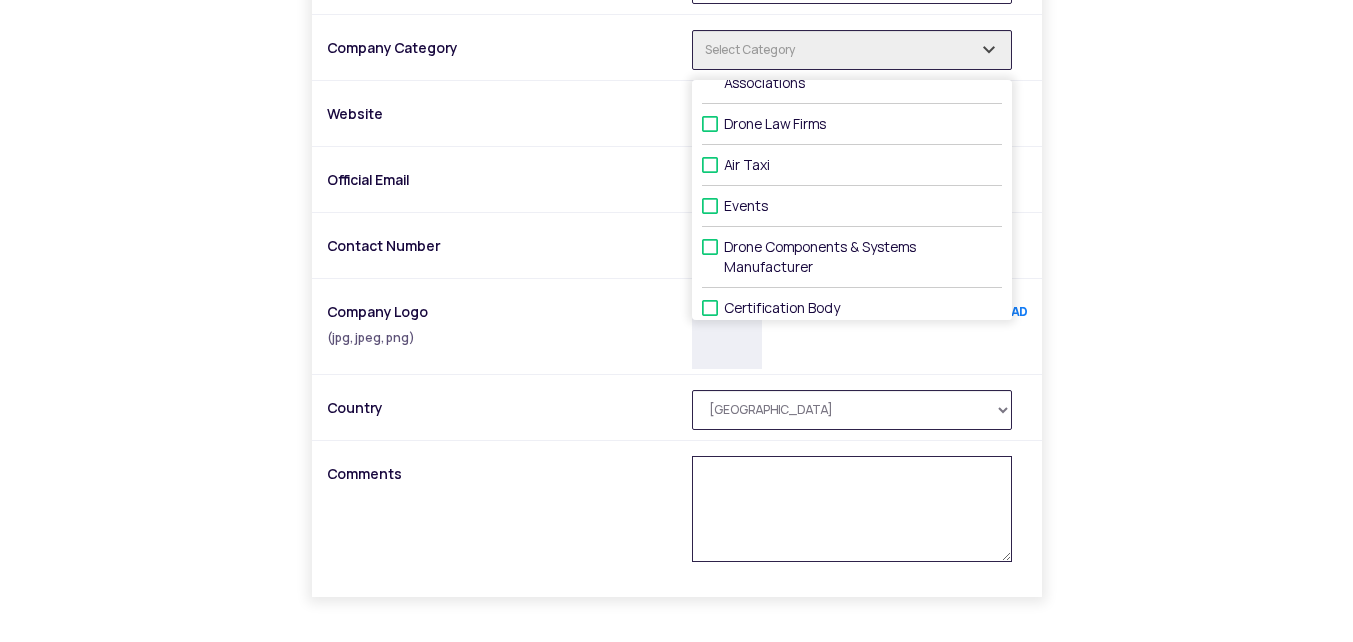 click at bounding box center [710, 235] 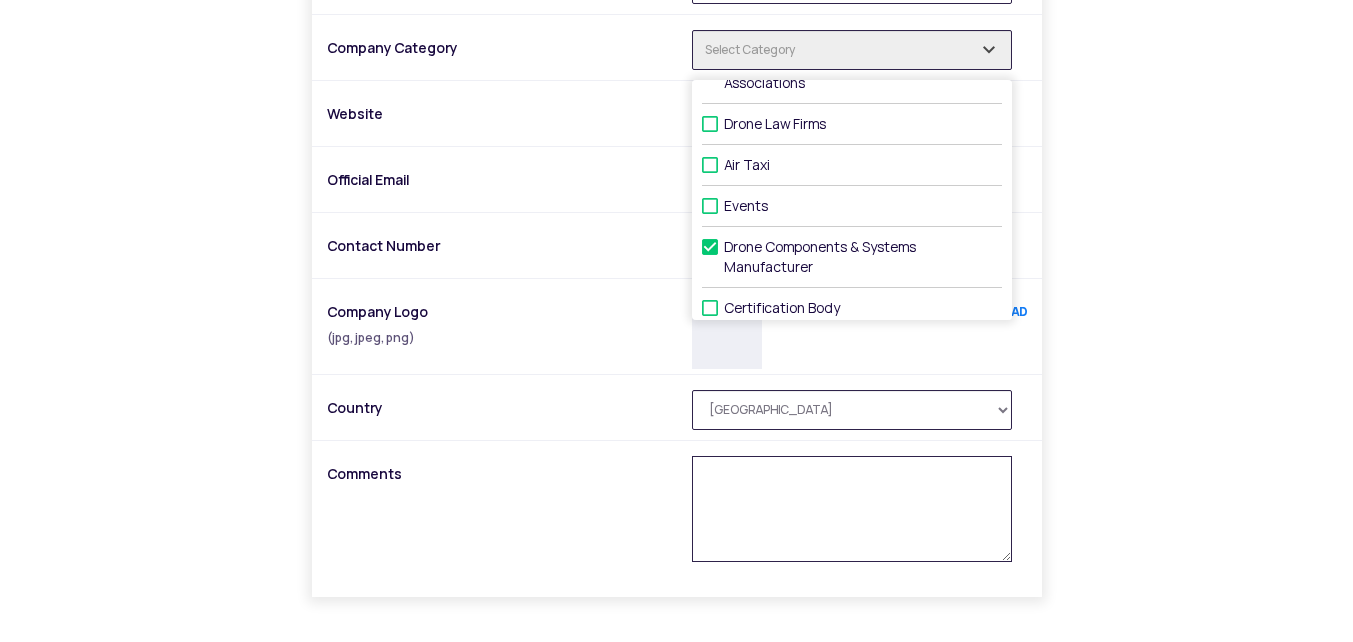 type on "1 selected" 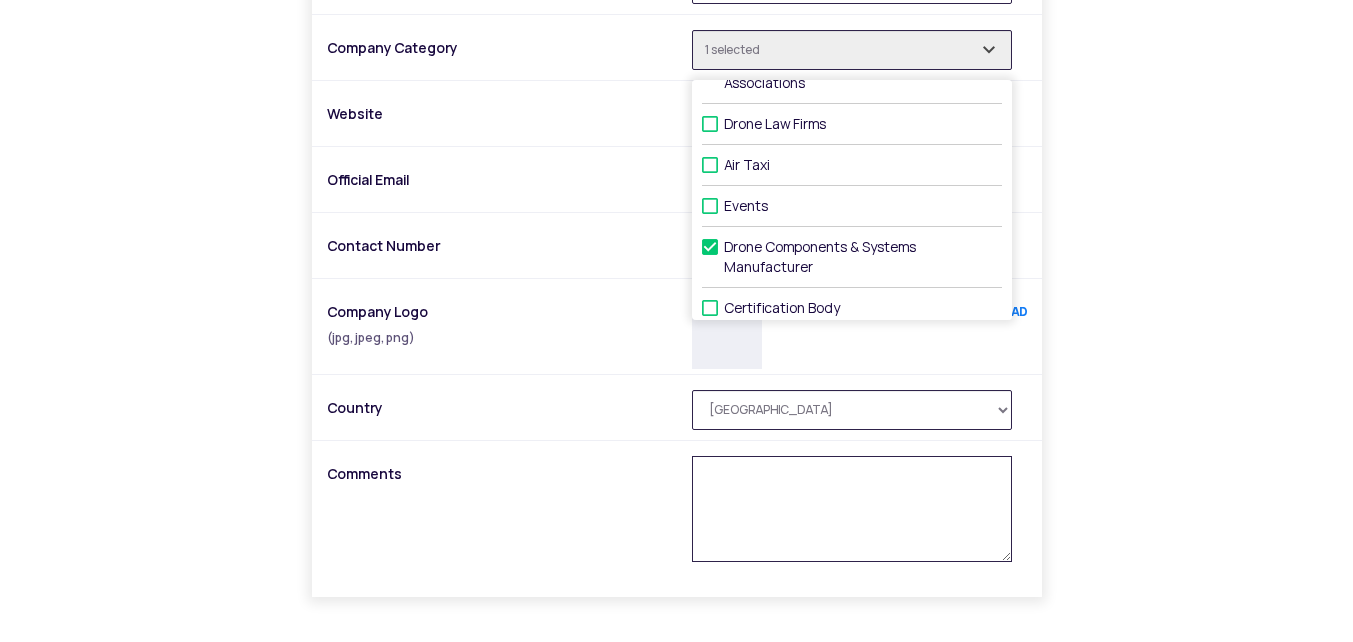 click at bounding box center (710, 235) 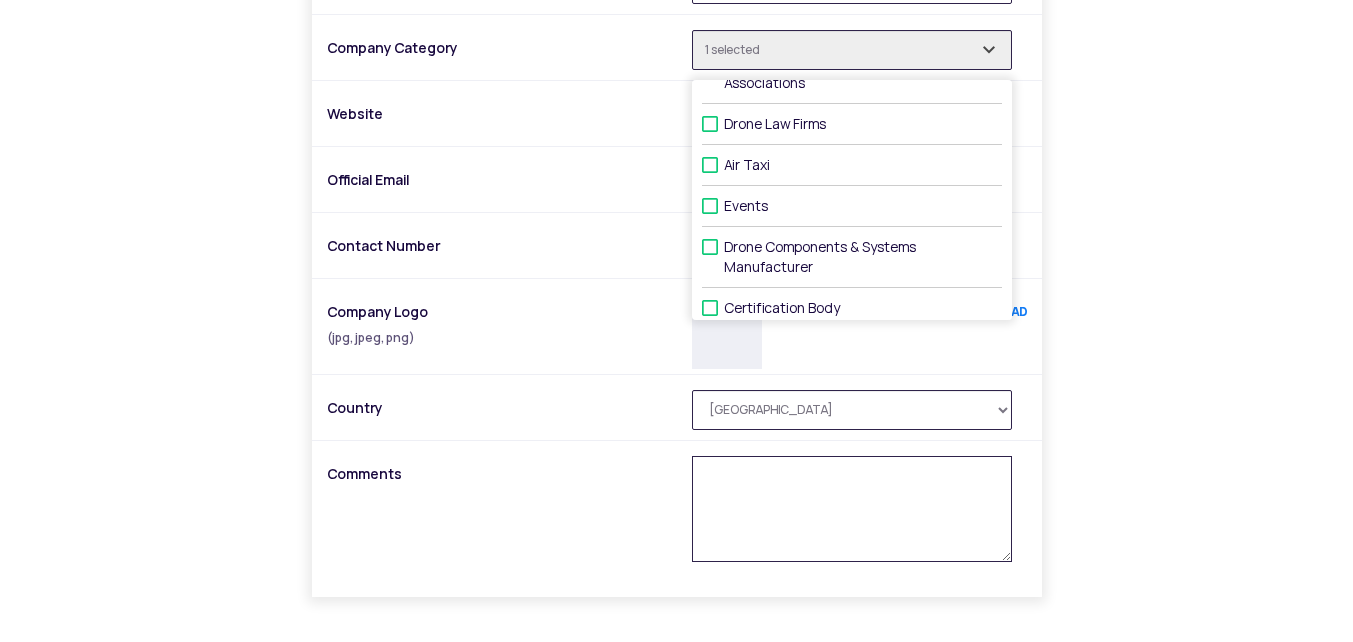 type 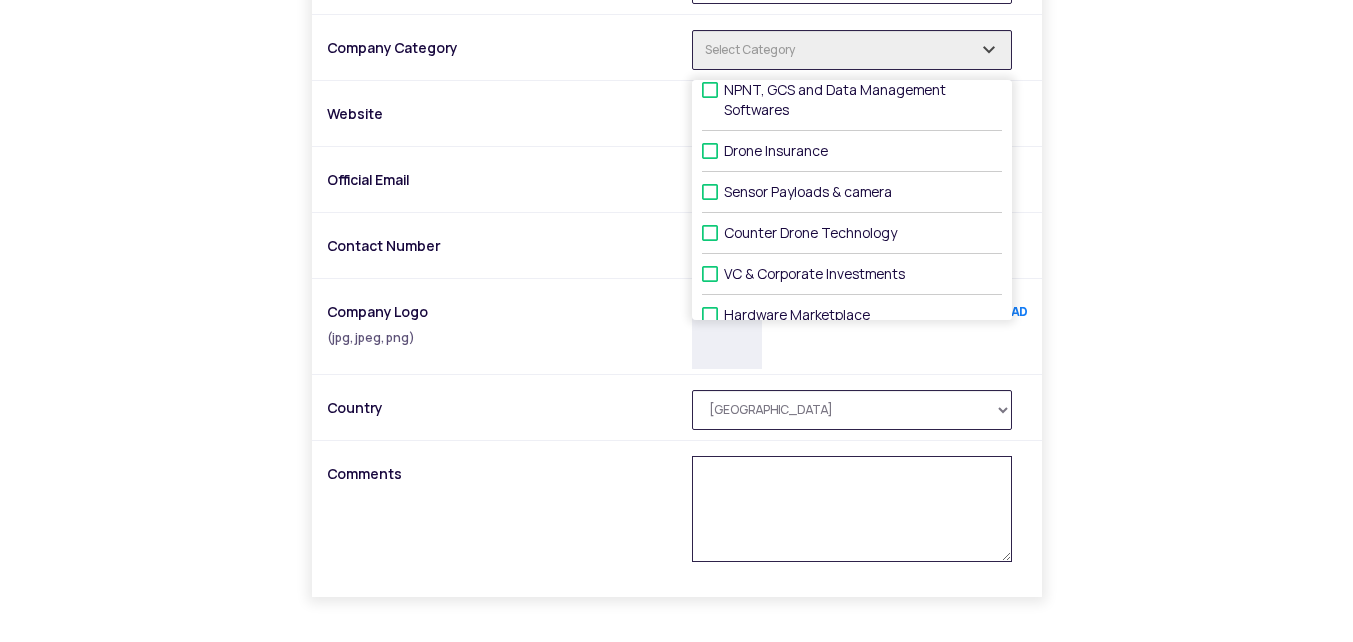 scroll, scrollTop: 301, scrollLeft: 0, axis: vertical 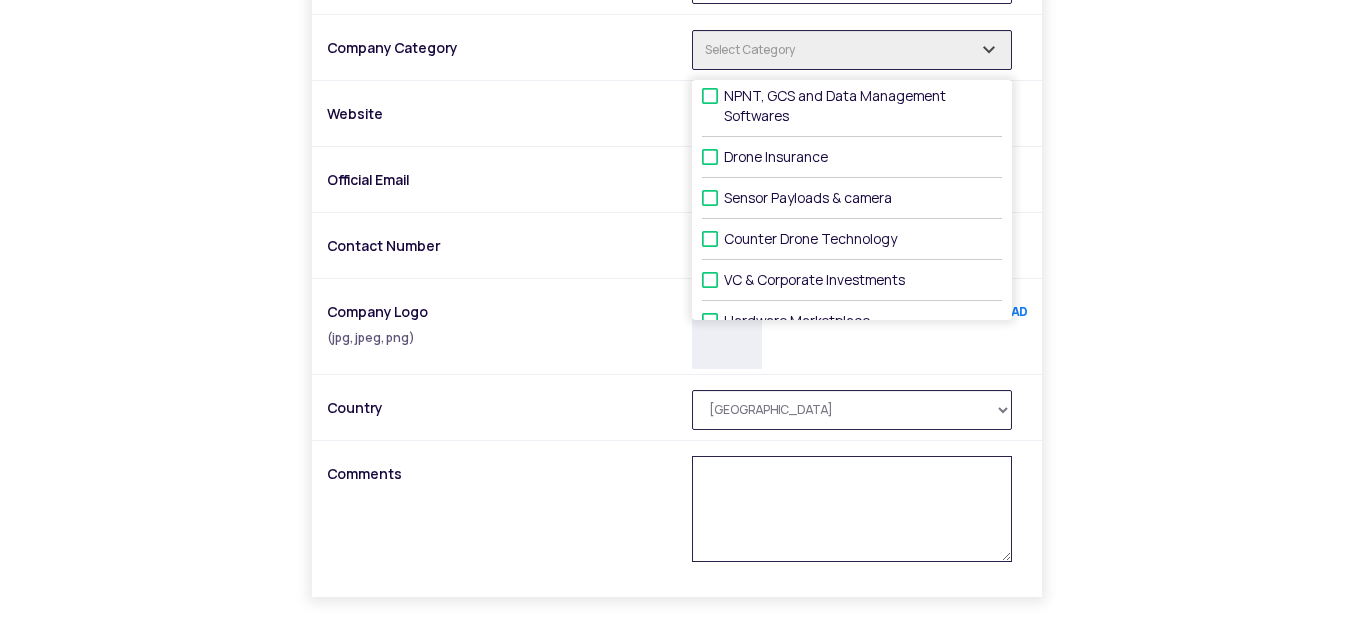 drag, startPoint x: 726, startPoint y: 95, endPoint x: 806, endPoint y: 105, distance: 80.622574 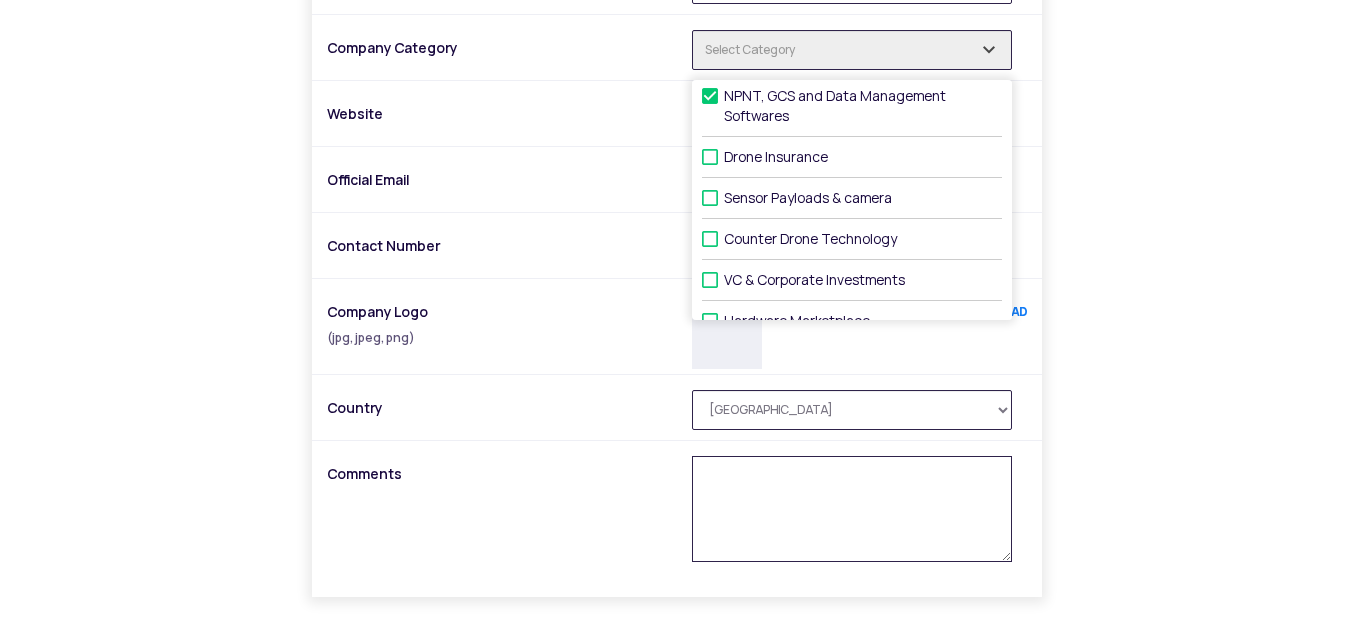 type on "1 selected" 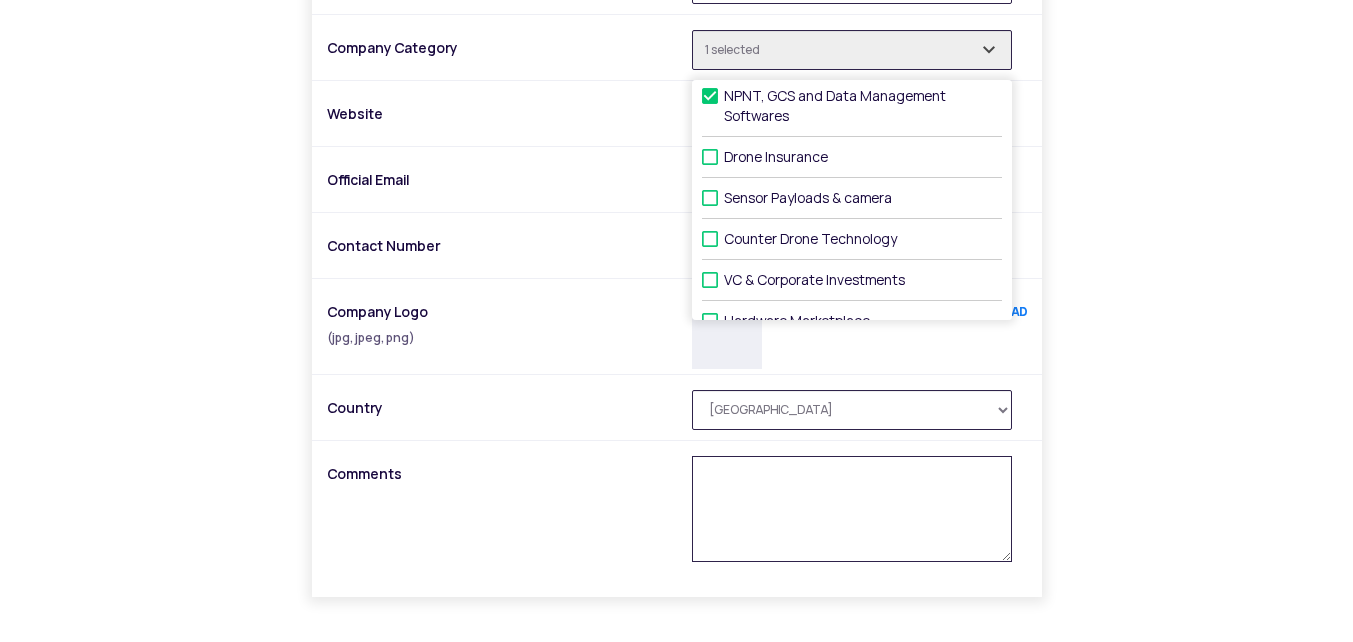 drag, startPoint x: 788, startPoint y: 118, endPoint x: 686, endPoint y: 122, distance: 102.0784 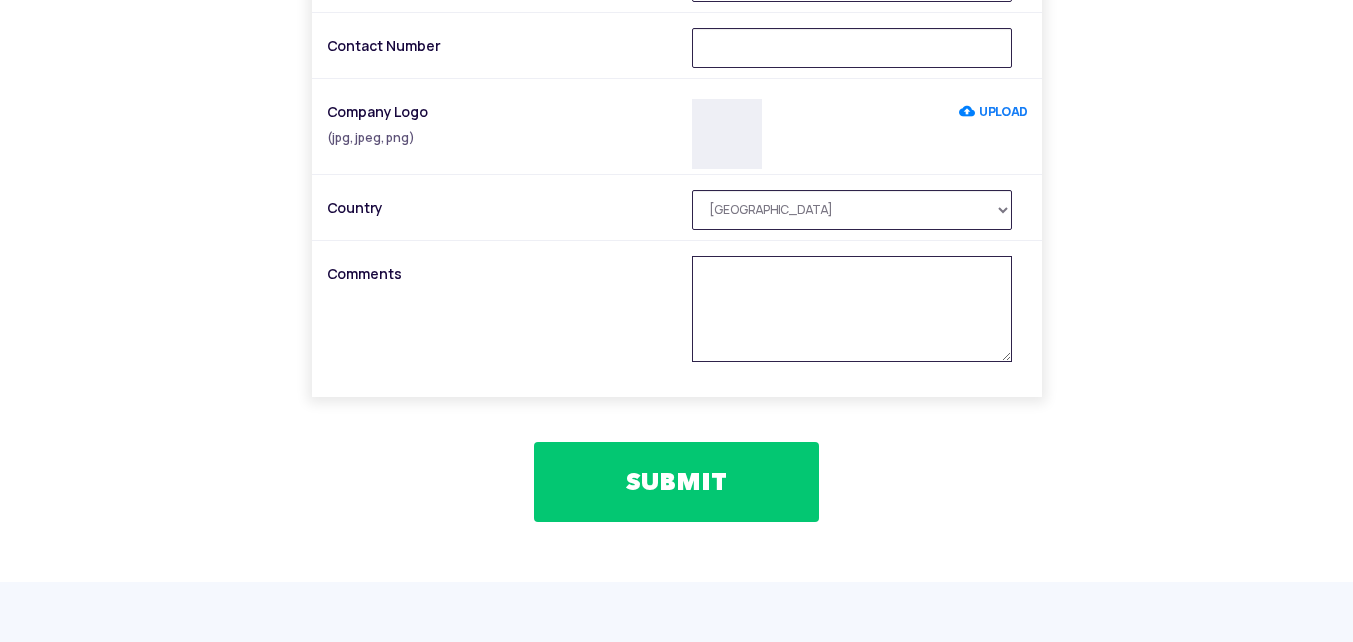 click on "SUBMIT" at bounding box center [676, 482] 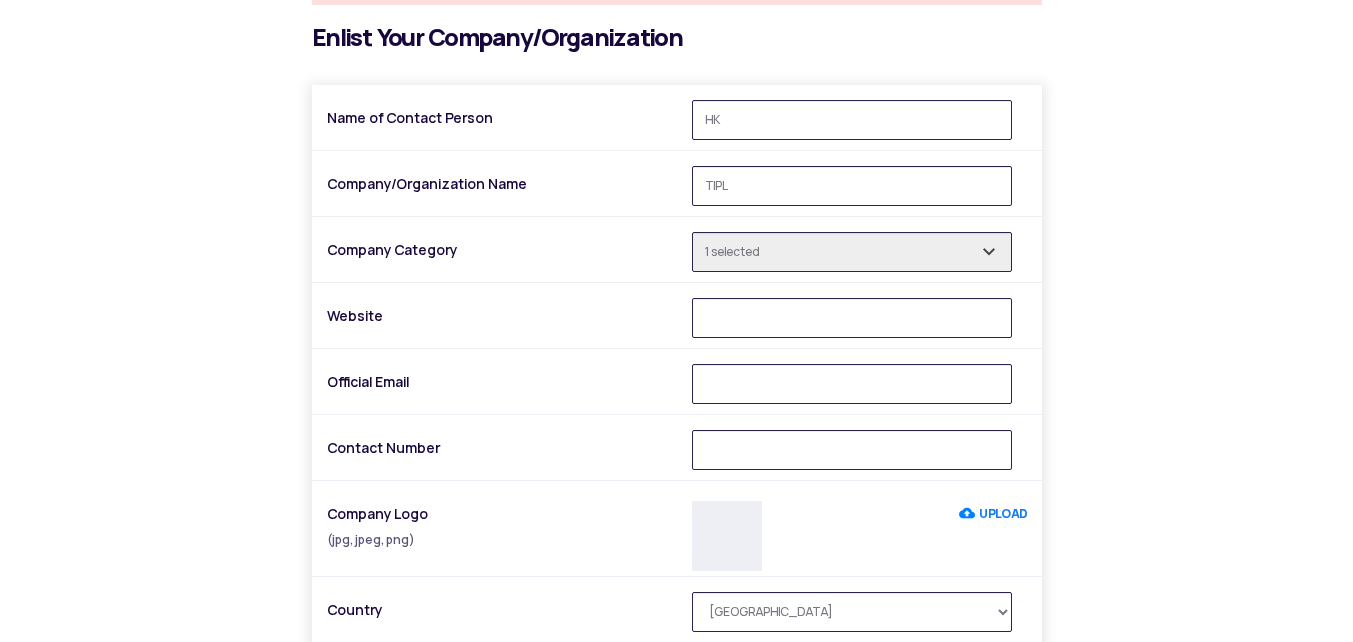 scroll, scrollTop: 619, scrollLeft: 0, axis: vertical 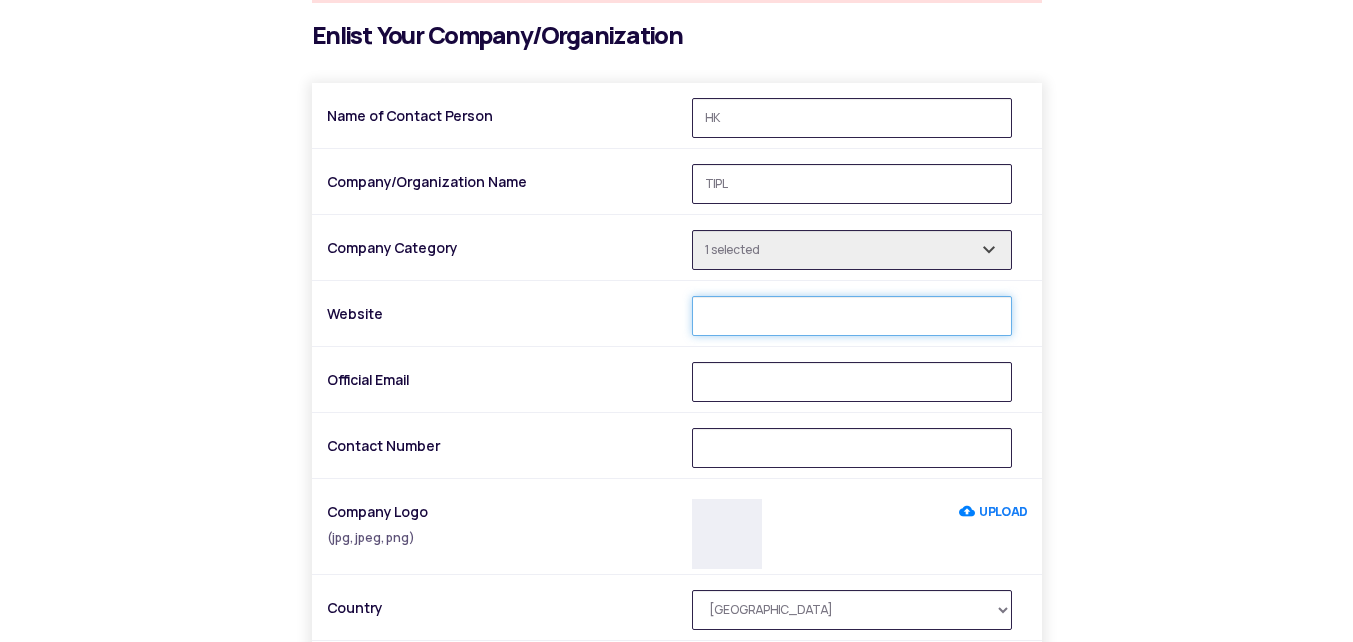 click on "Website" at bounding box center (852, 316) 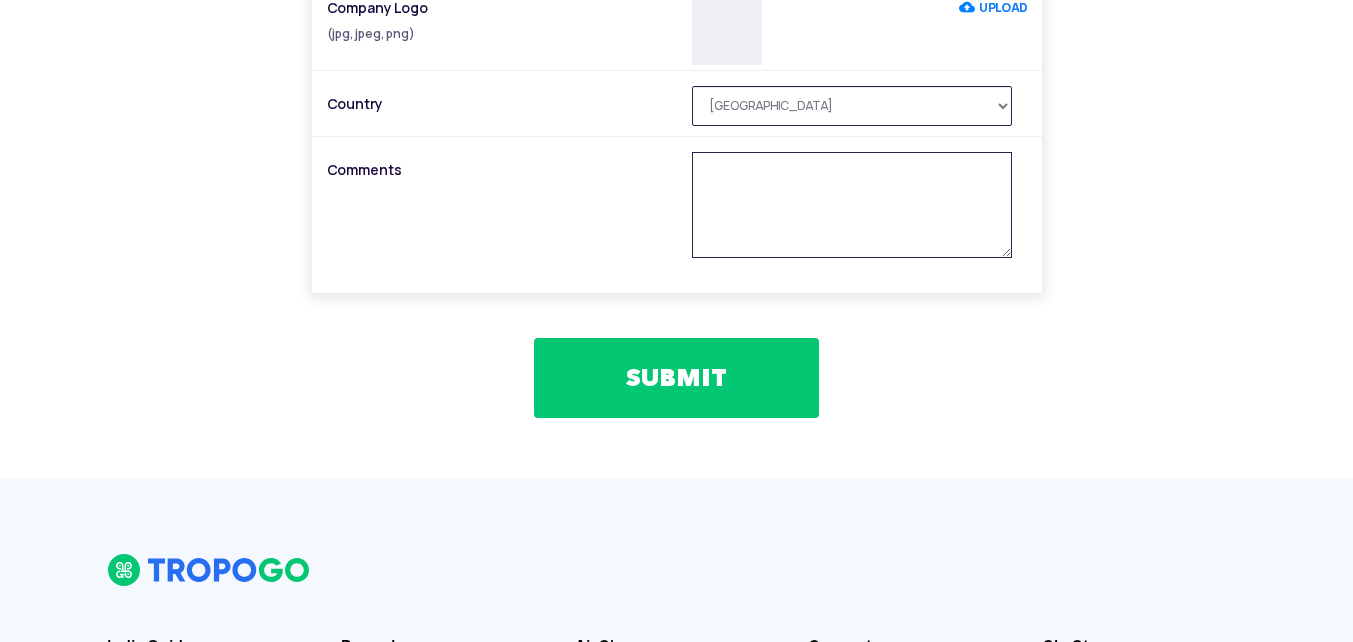 scroll, scrollTop: 1219, scrollLeft: 0, axis: vertical 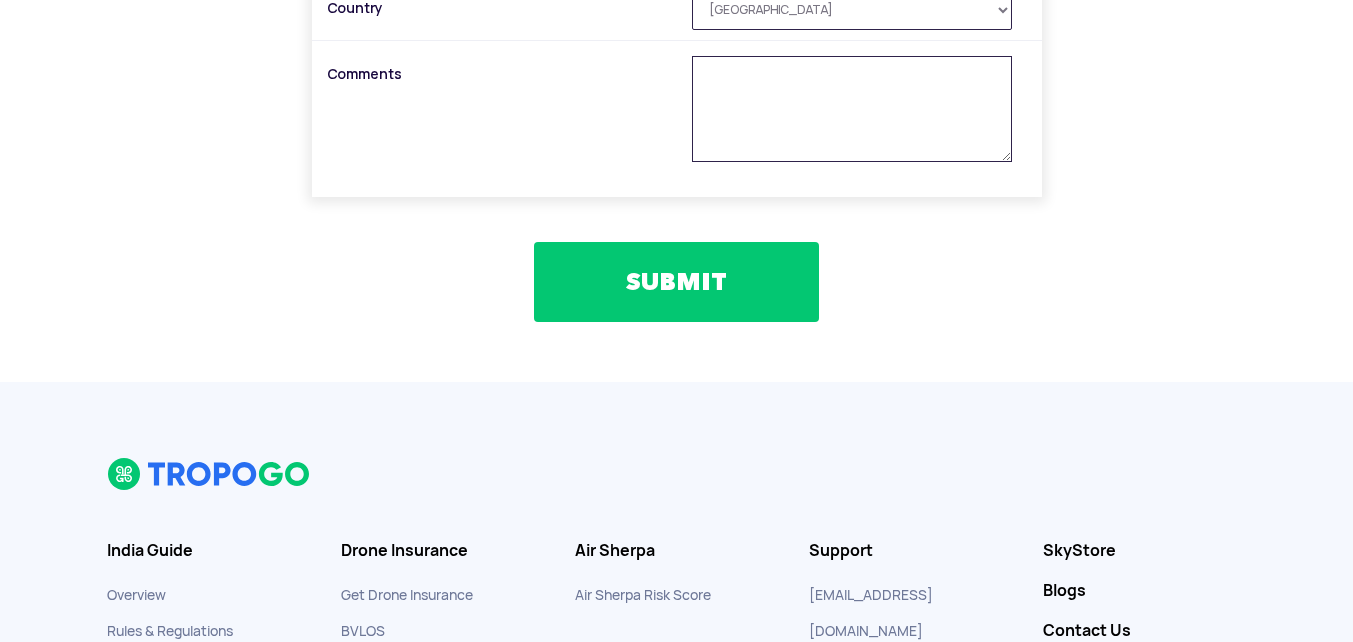 type on "www.tridentinfosol.com" 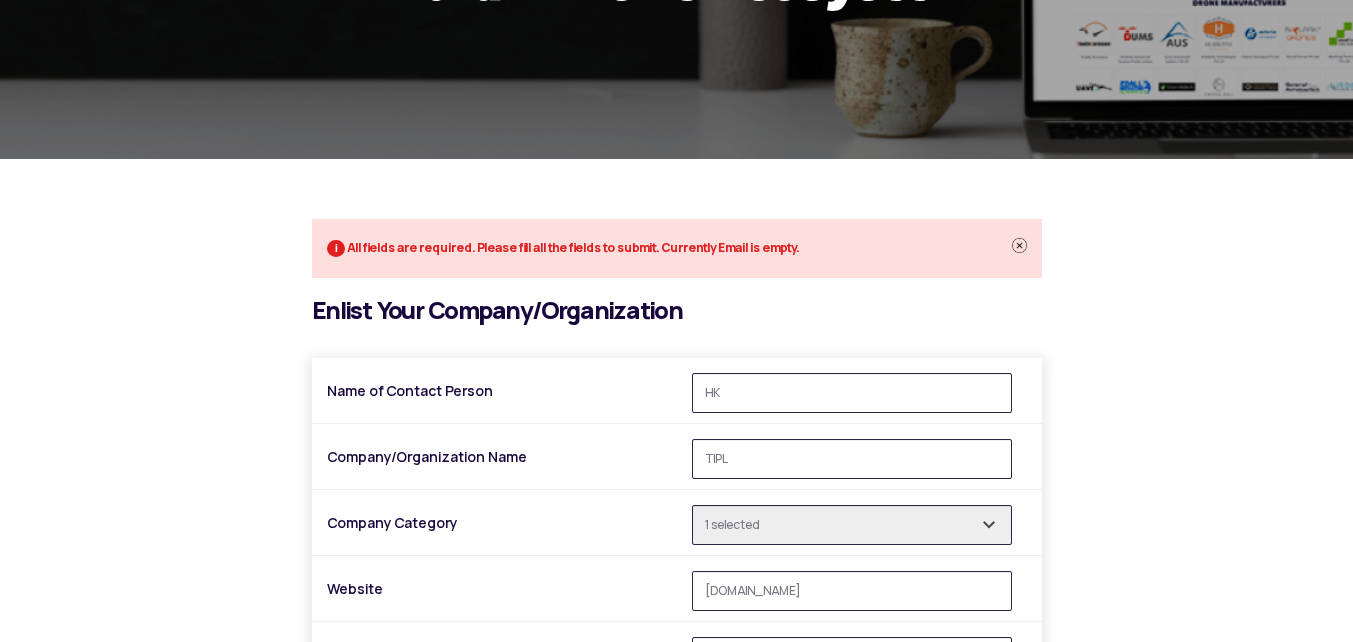 scroll, scrollTop: 519, scrollLeft: 0, axis: vertical 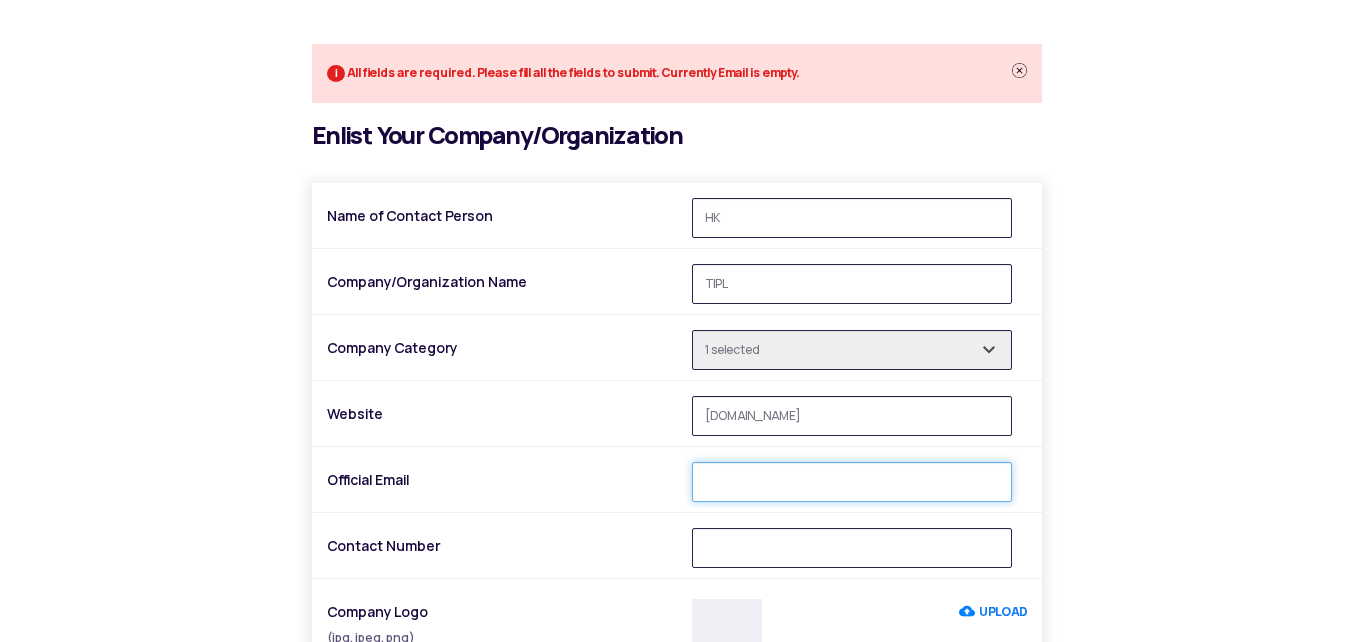 click on "Official Email" at bounding box center [852, 482] 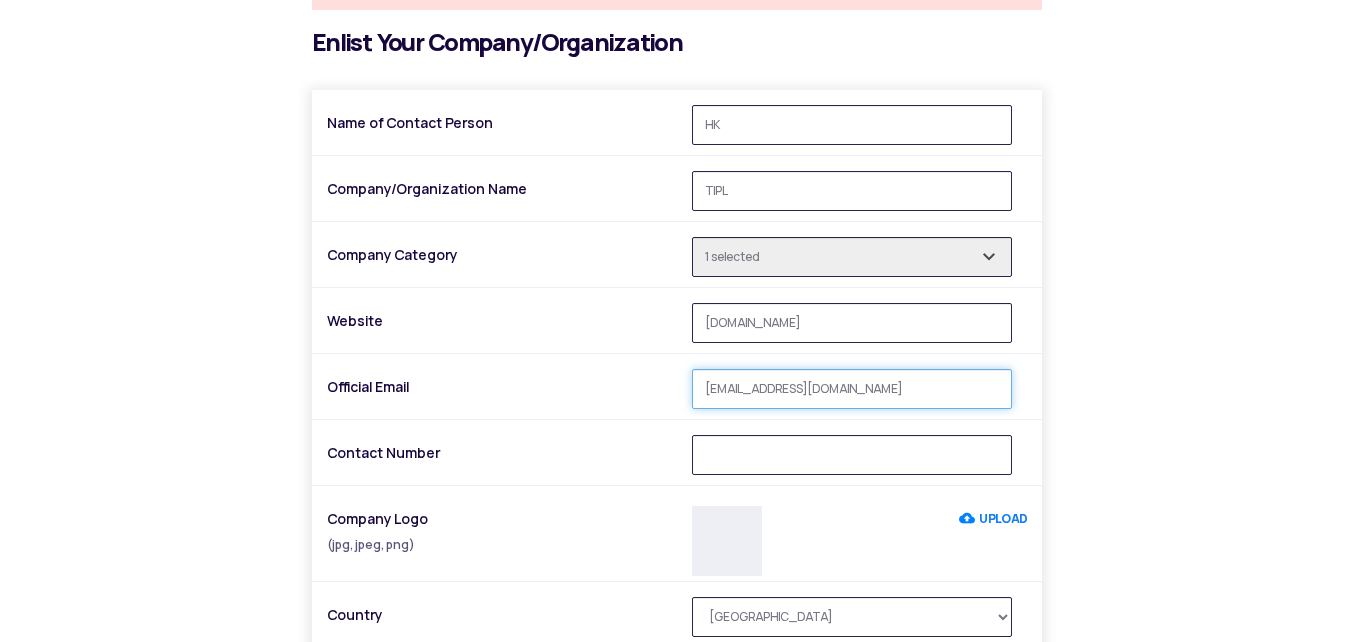scroll, scrollTop: 719, scrollLeft: 0, axis: vertical 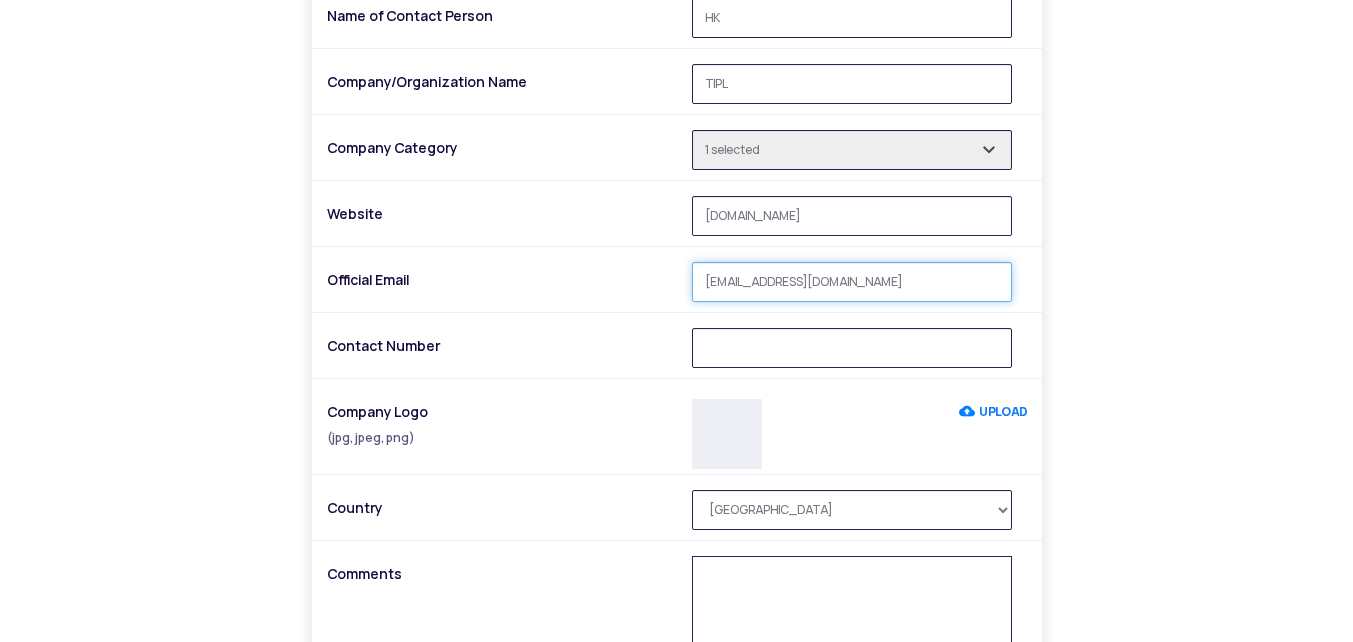 type on "kavitakaka@outlook.com" 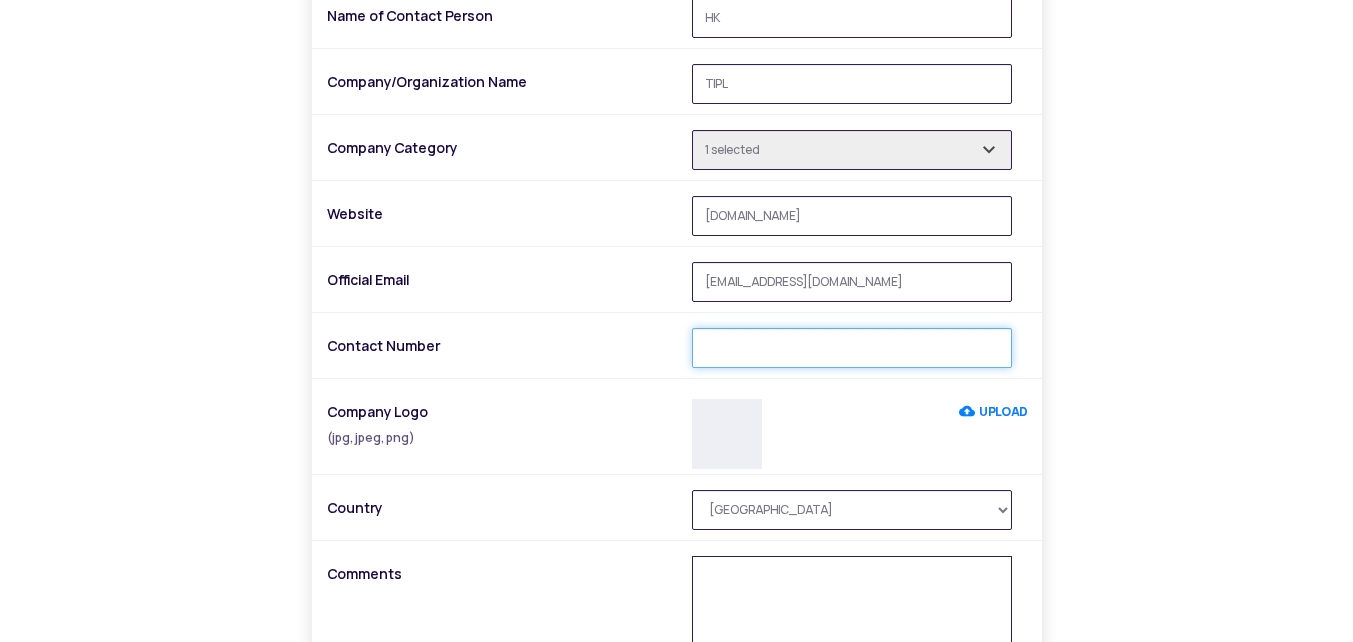 click on "Contact Number" at bounding box center [852, 348] 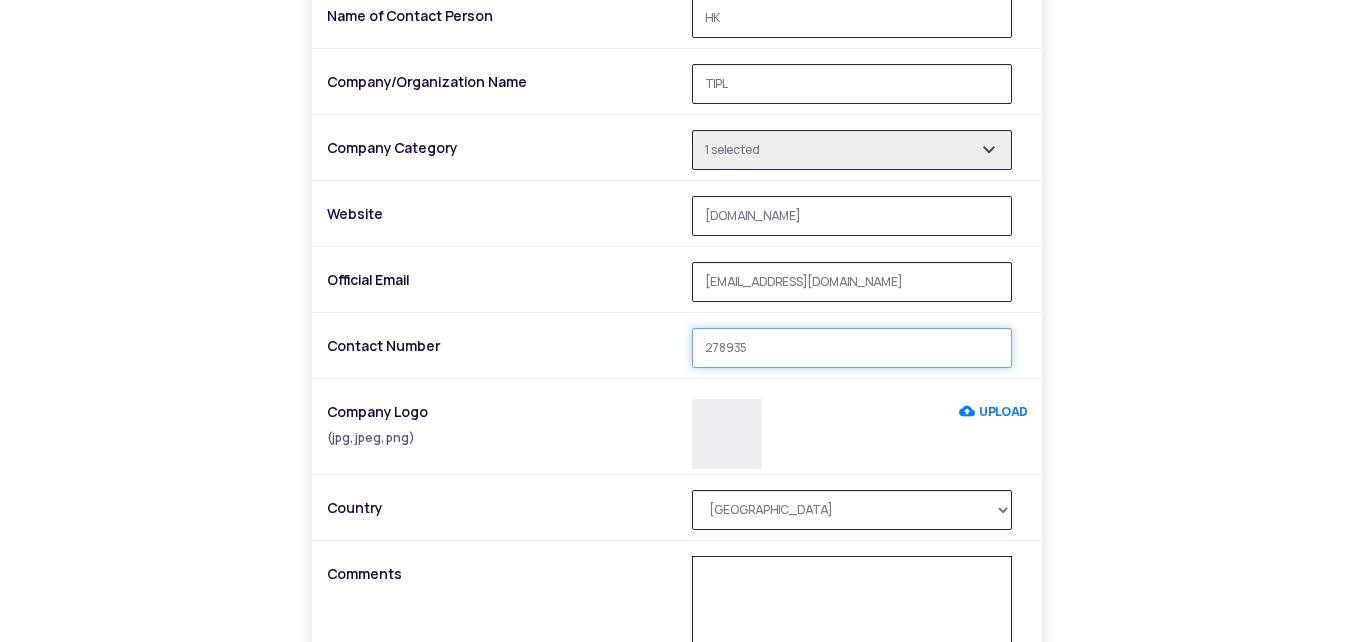 click on "278935" at bounding box center [852, 348] 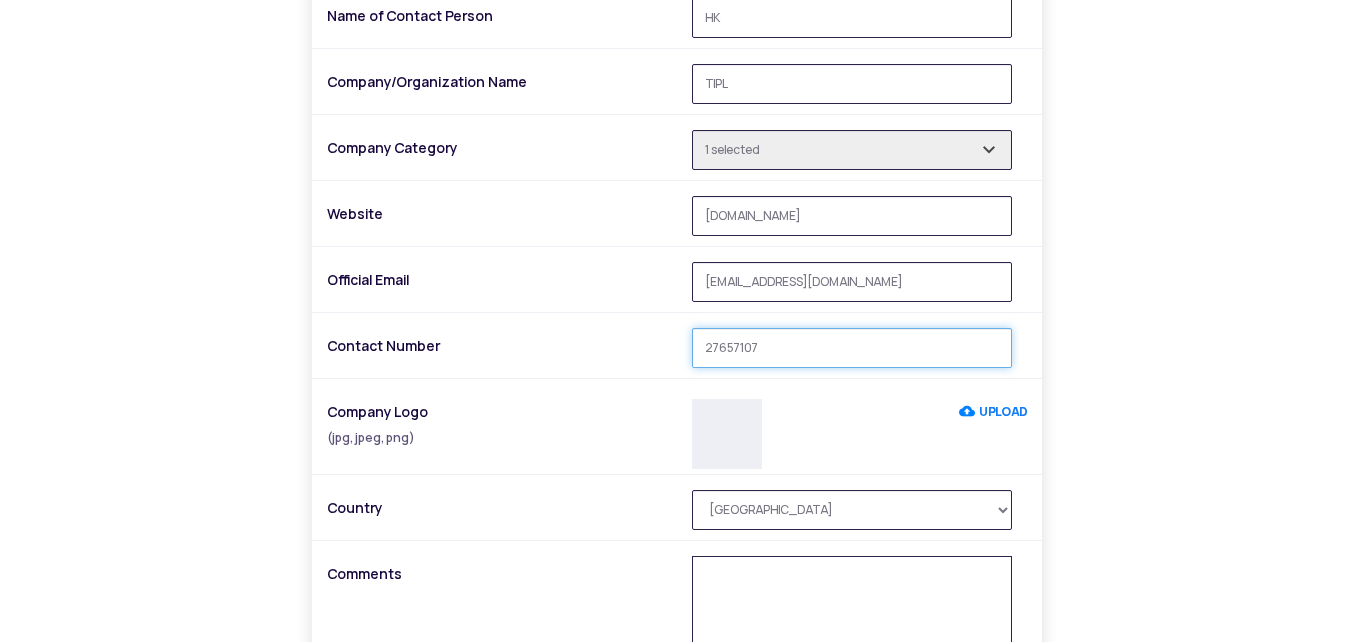 click on "27657107" at bounding box center (852, 348) 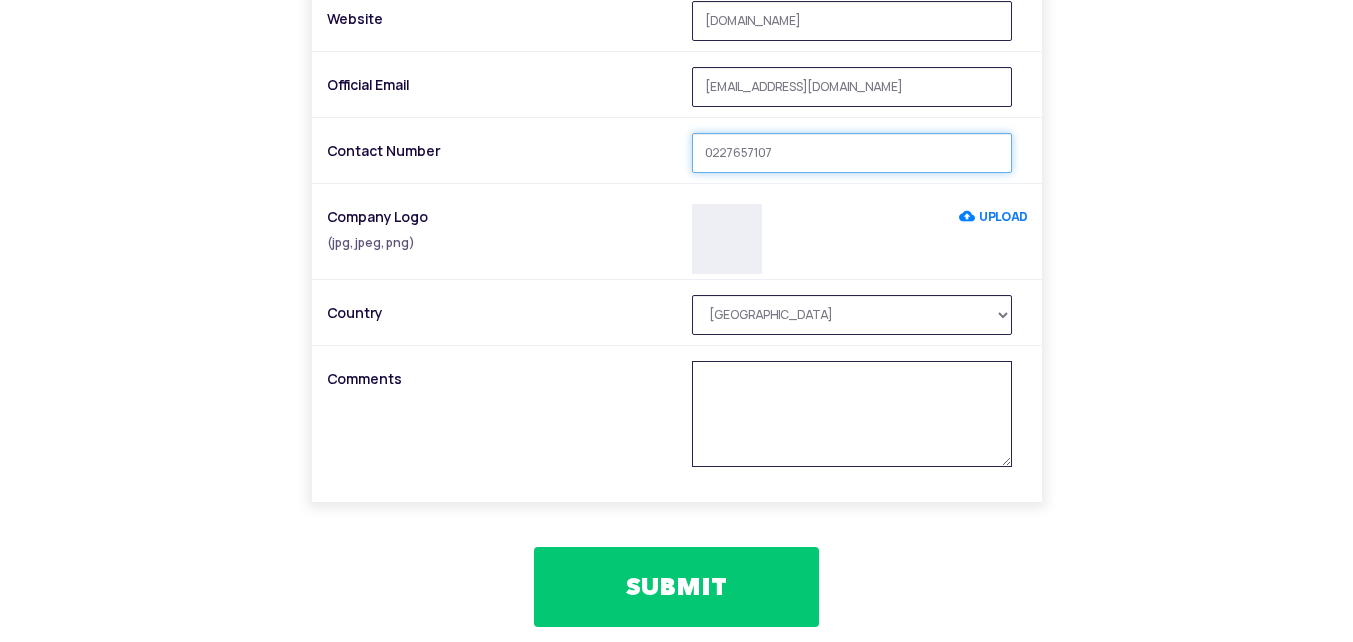 scroll, scrollTop: 919, scrollLeft: 0, axis: vertical 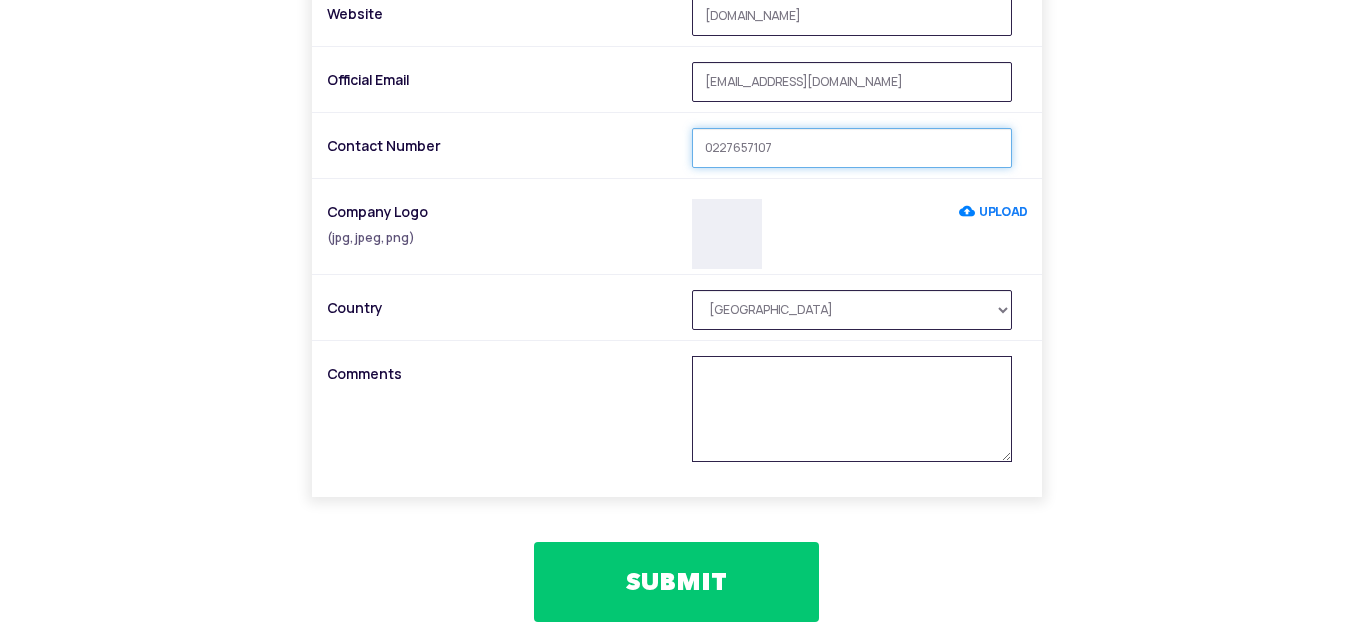 type on "0227657107" 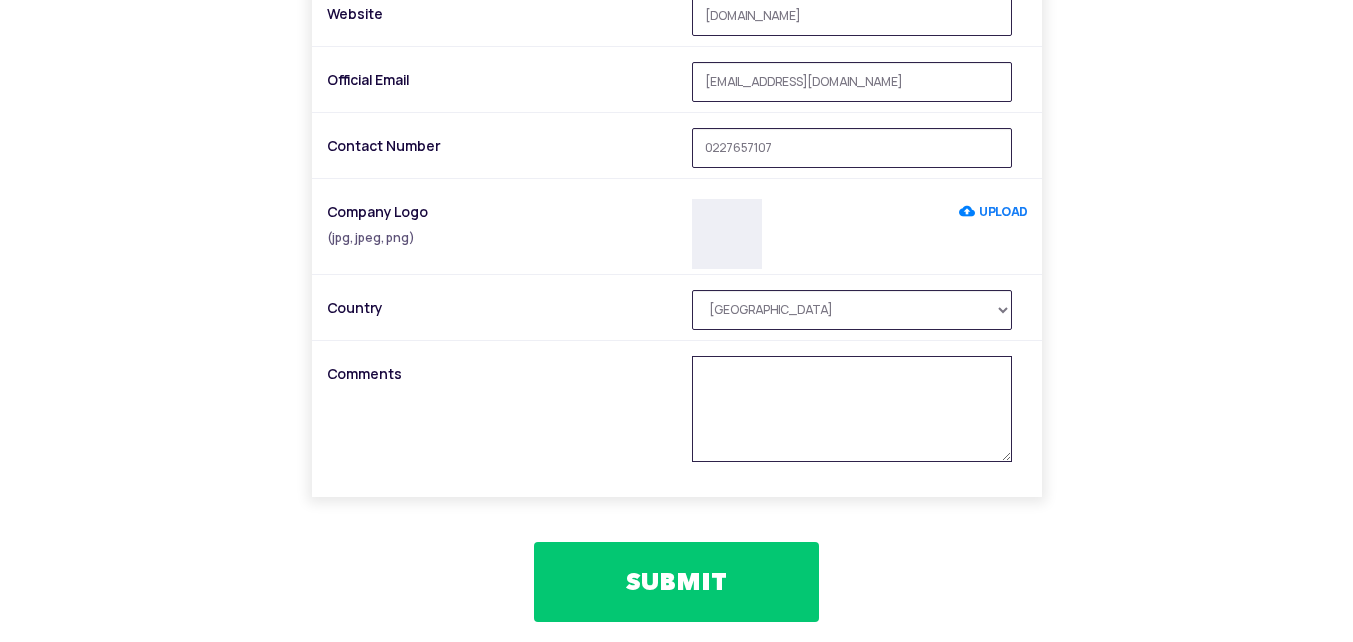 click on "SUBMIT" at bounding box center [676, 582] 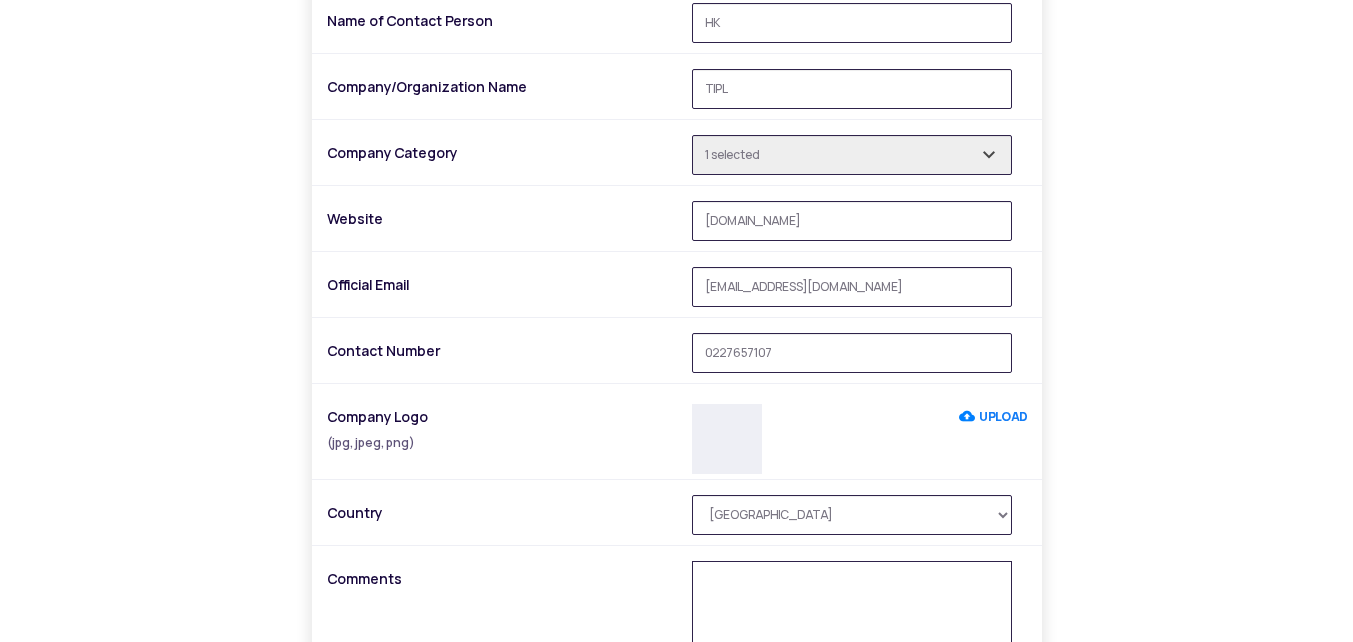 scroll, scrollTop: 719, scrollLeft: 0, axis: vertical 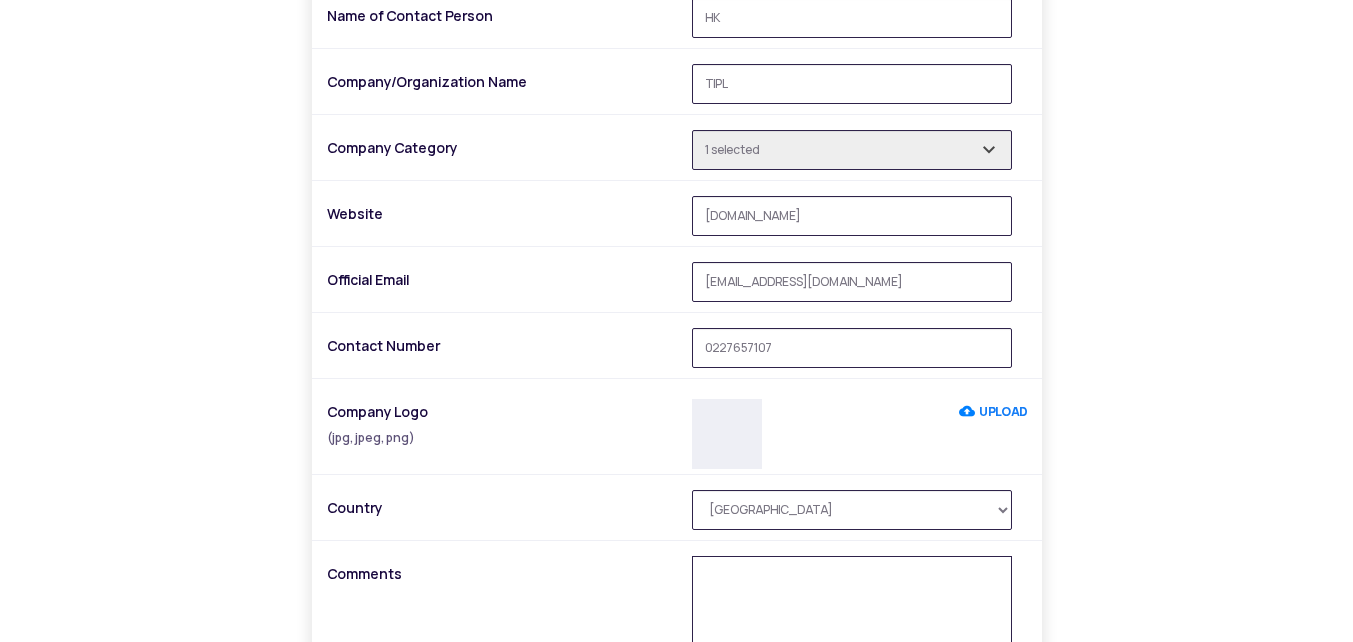 click on "UPLOAD" at bounding box center [993, 412] 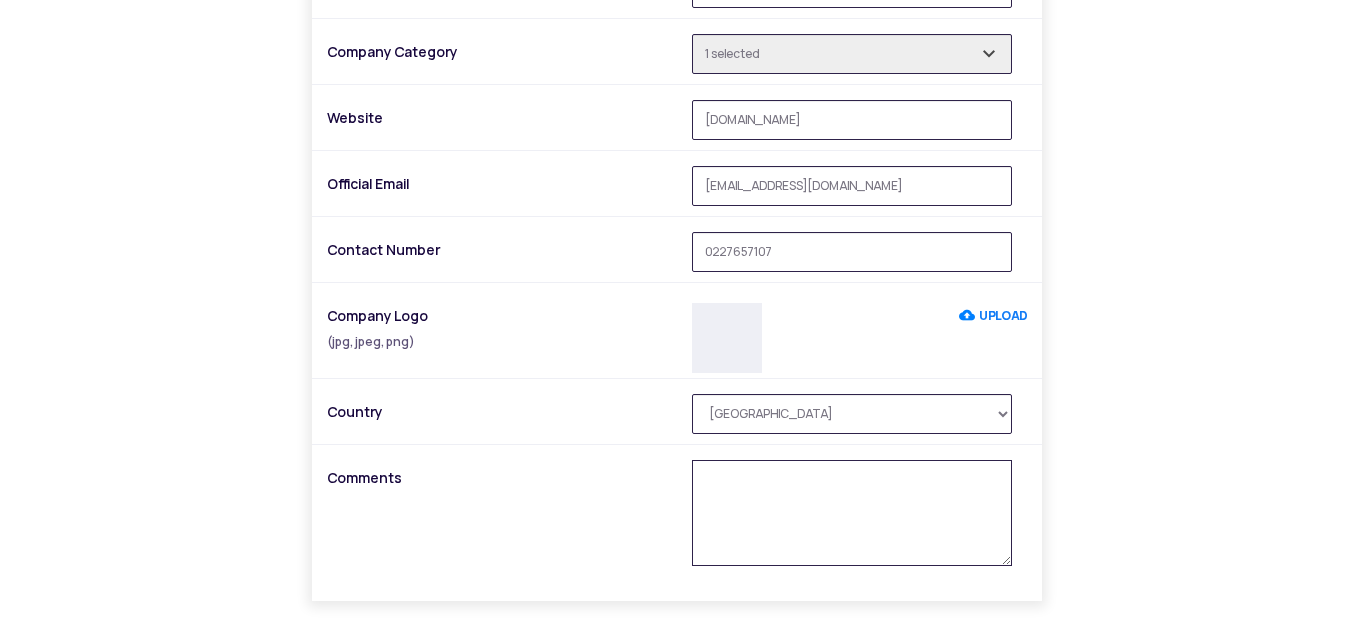 scroll, scrollTop: 719, scrollLeft: 0, axis: vertical 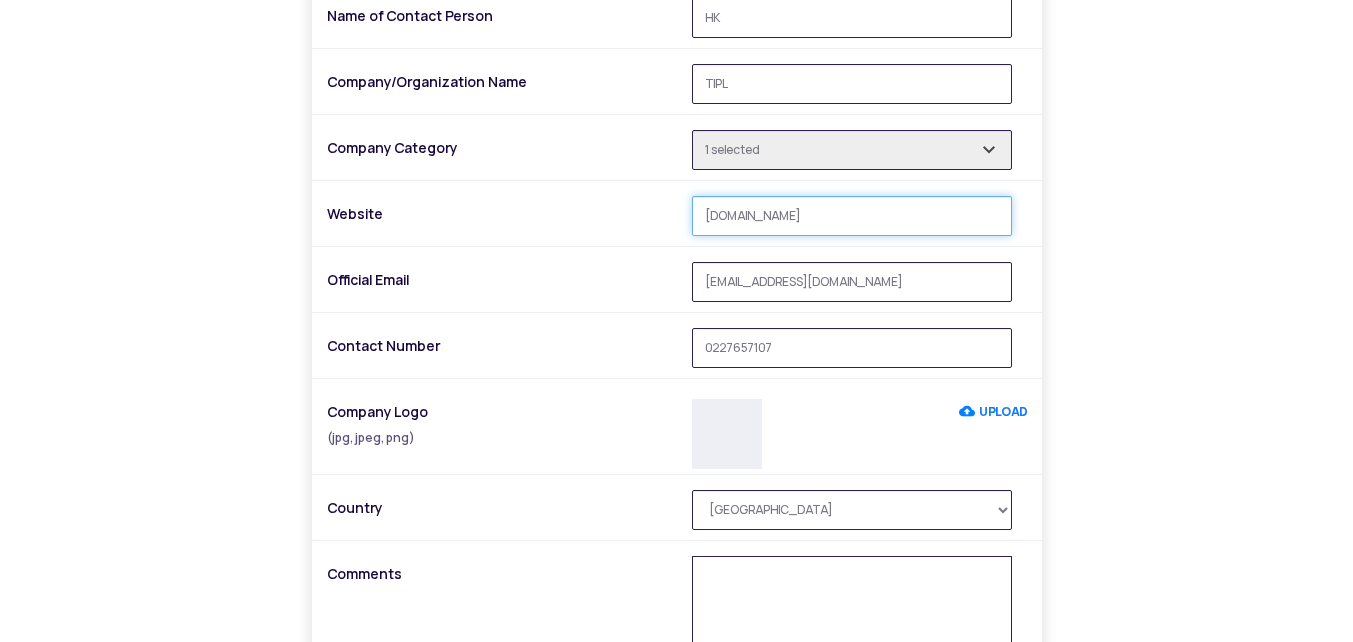 click on "www.tridentinfosol.com" at bounding box center [852, 216] 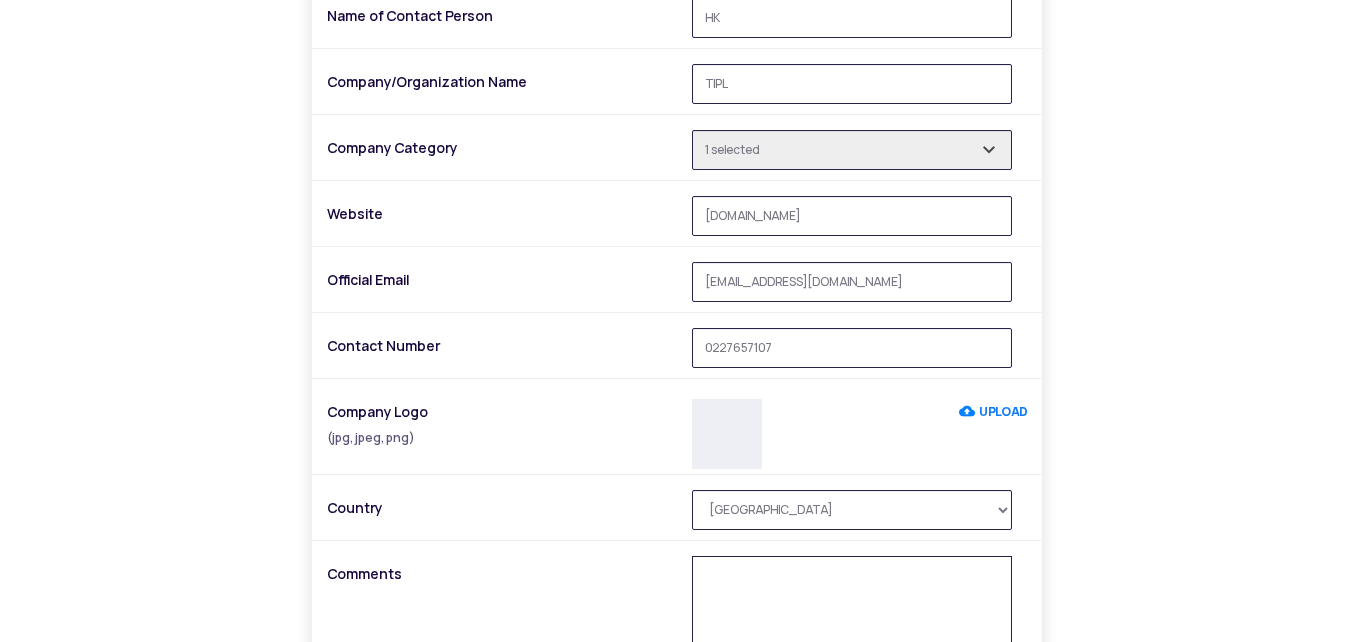 click on "UPLOAD" at bounding box center (993, 412) 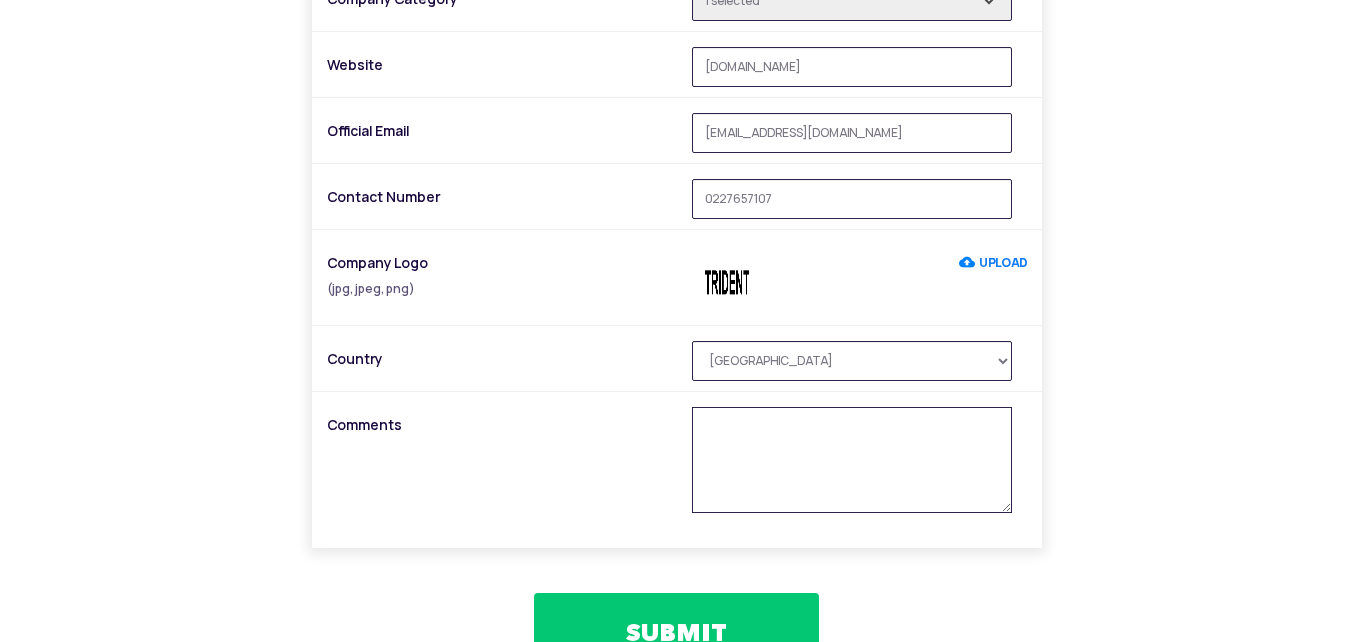 scroll, scrollTop: 1119, scrollLeft: 0, axis: vertical 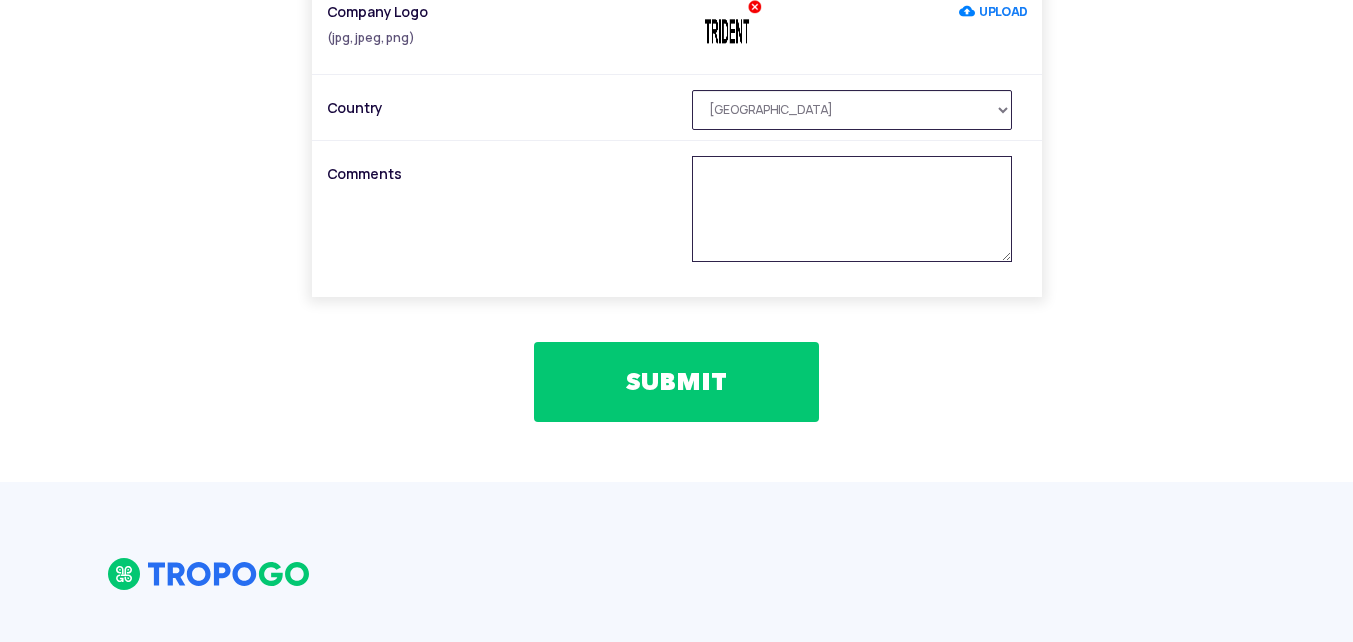 click on "SUBMIT" at bounding box center (676, 382) 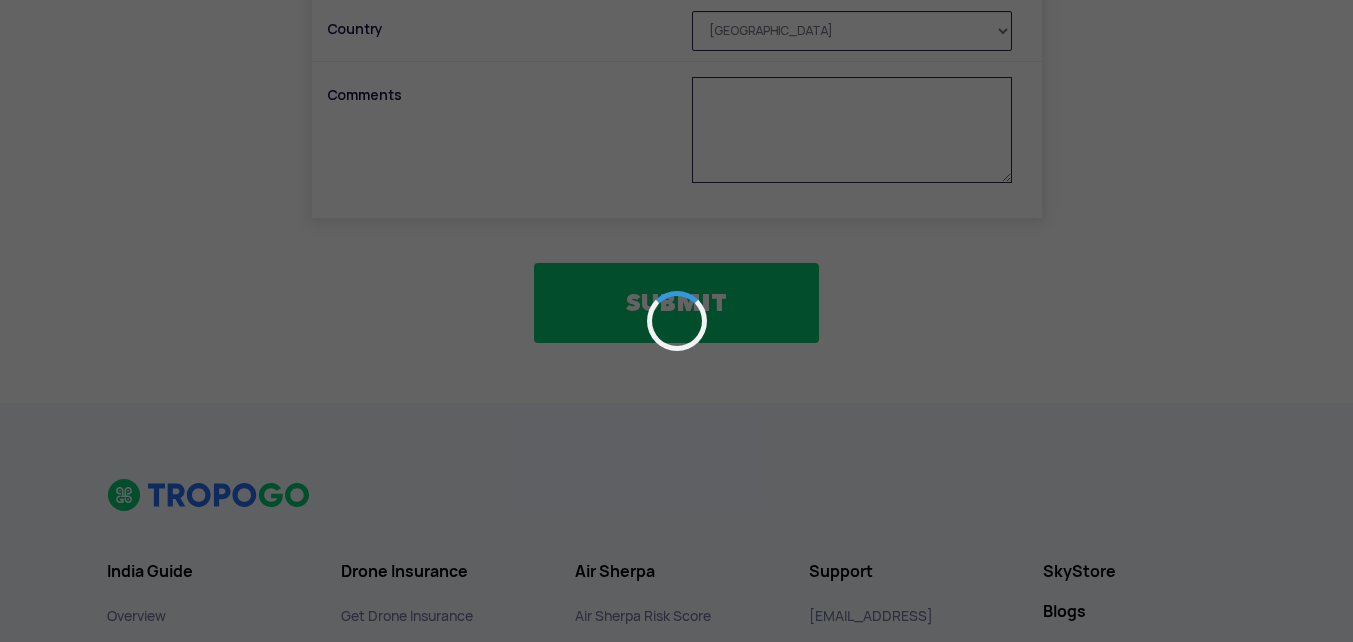 scroll, scrollTop: 1040, scrollLeft: 0, axis: vertical 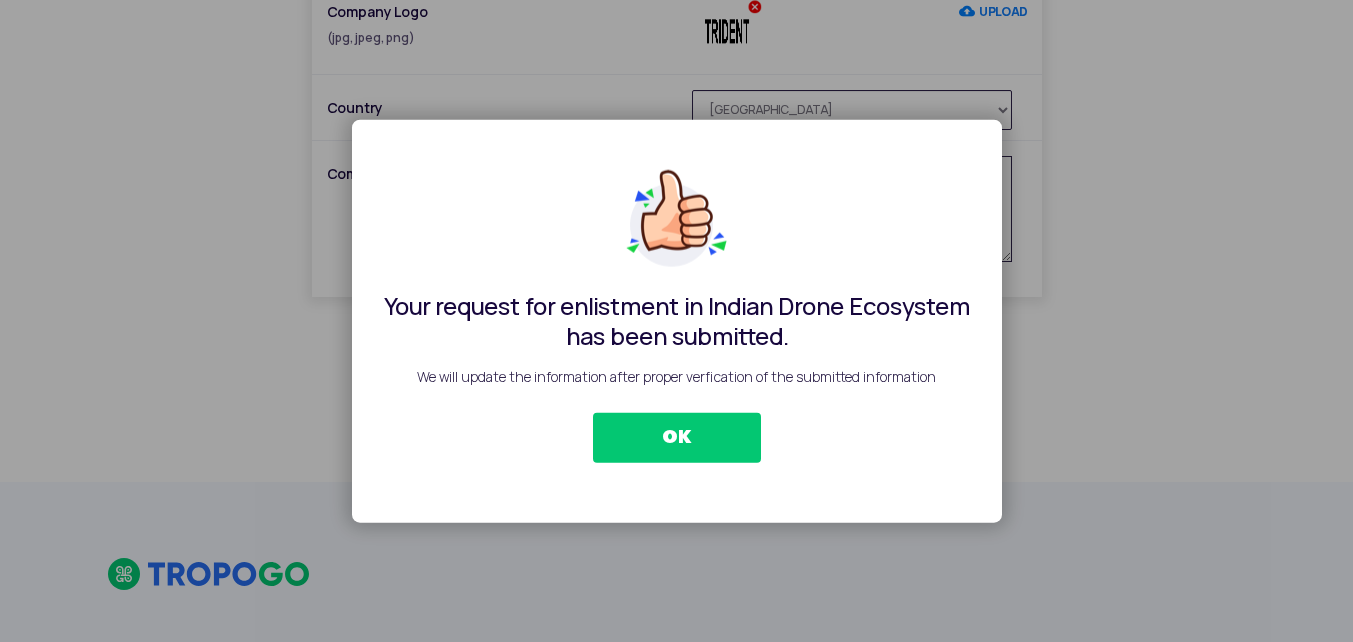 click on "OK" at bounding box center [677, 438] 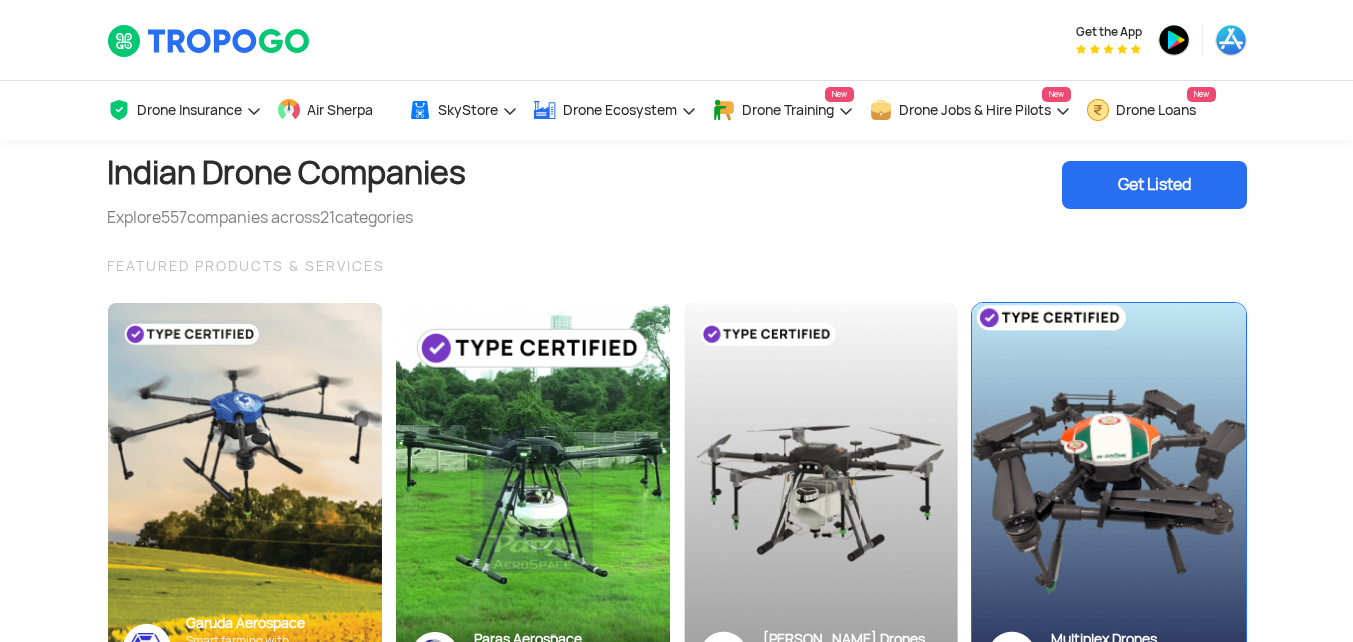 scroll, scrollTop: 0, scrollLeft: 0, axis: both 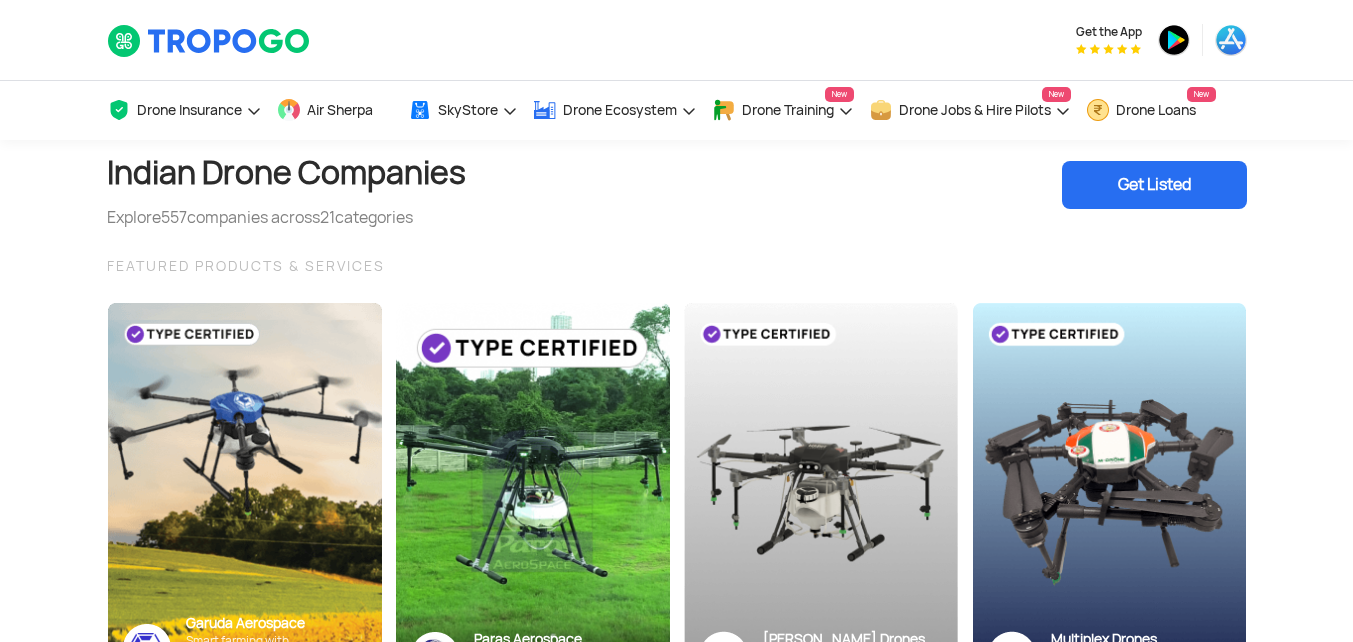 click on "Get Listed" at bounding box center (1154, 185) 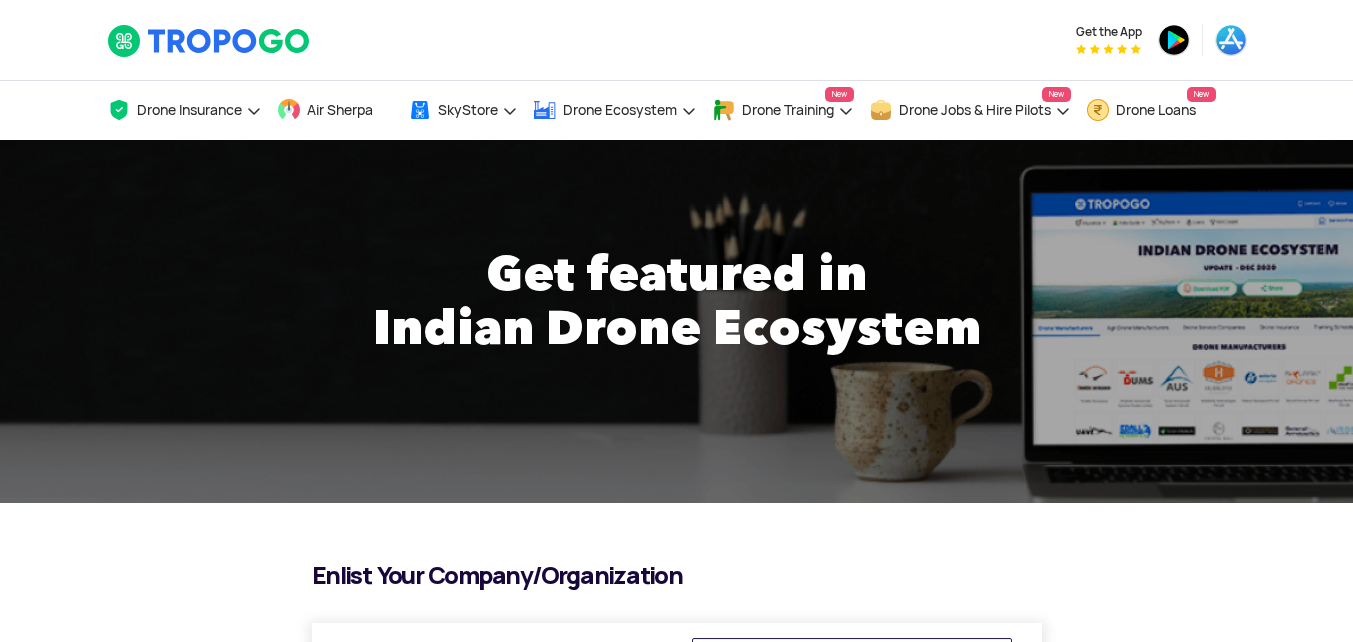 scroll, scrollTop: 0, scrollLeft: 0, axis: both 